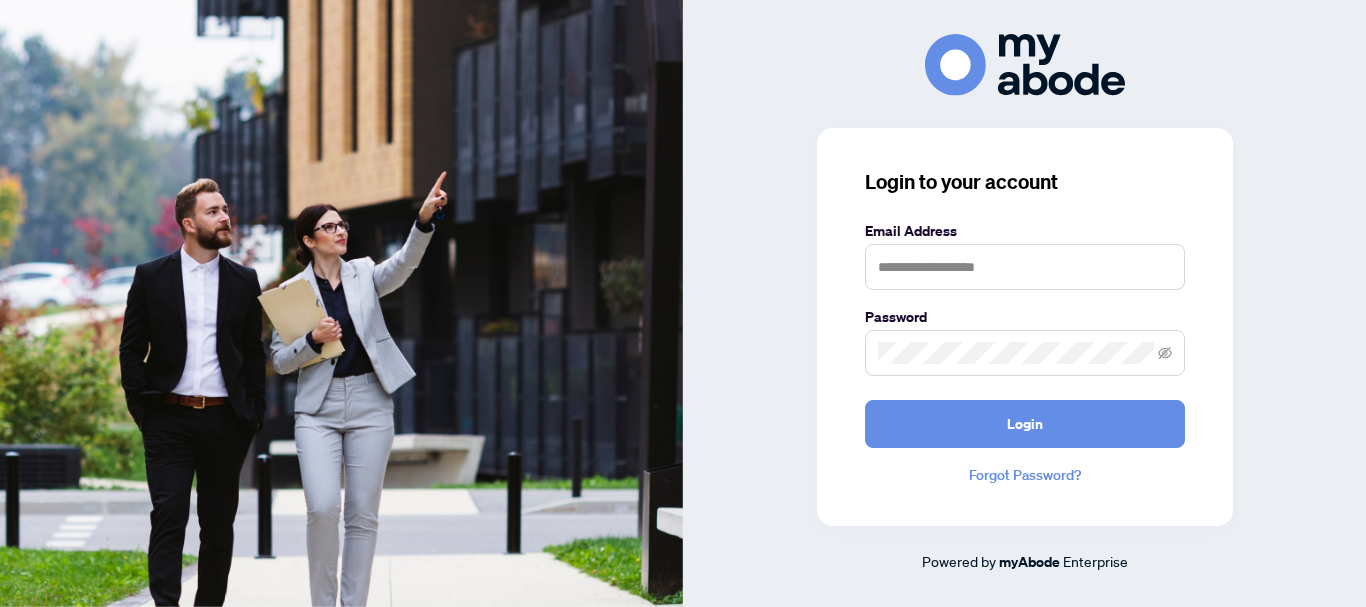 scroll, scrollTop: 0, scrollLeft: 0, axis: both 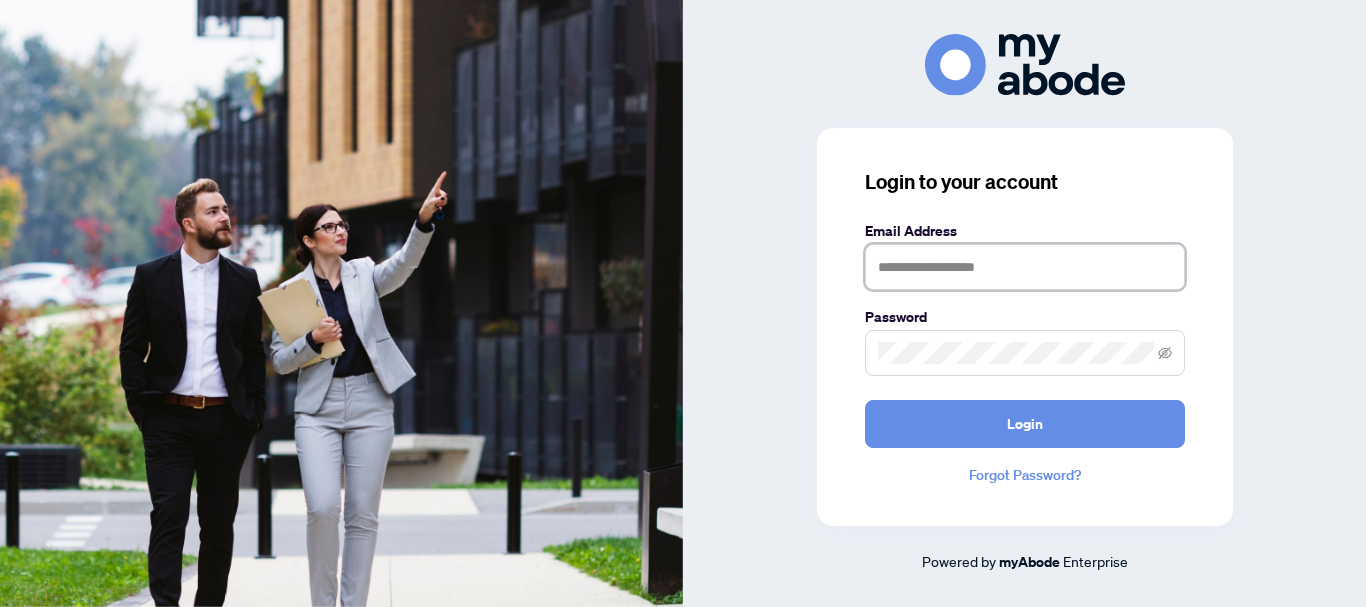 click at bounding box center (1025, 267) 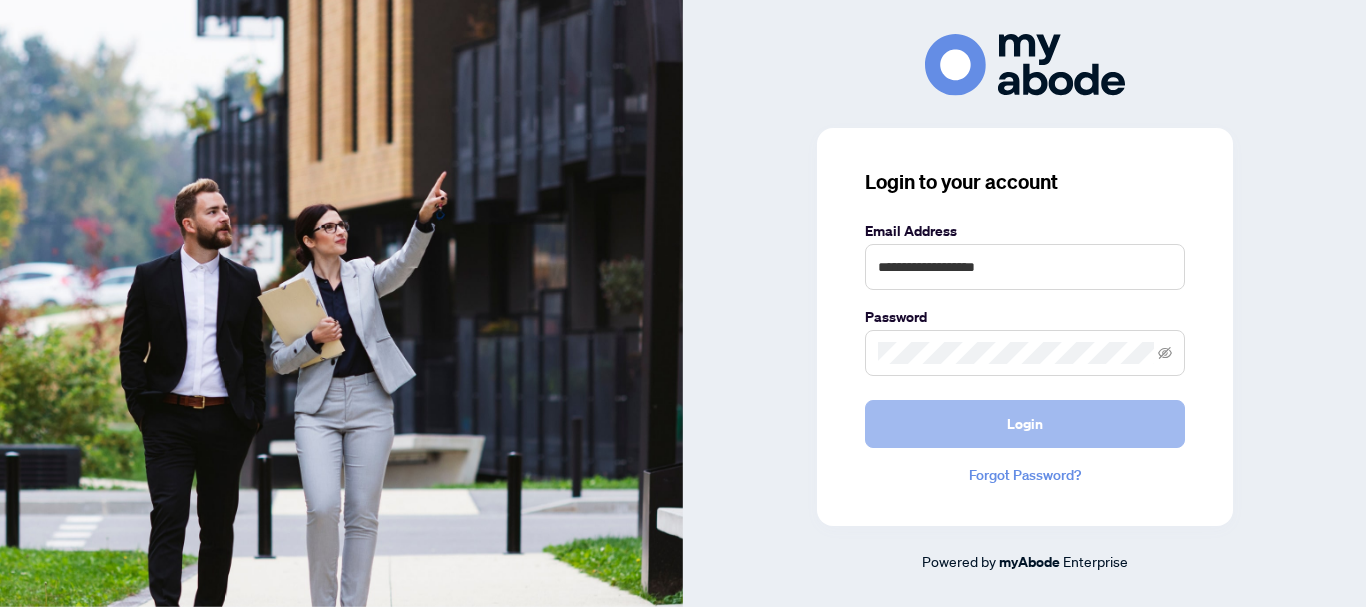 click on "Login" at bounding box center (1025, 424) 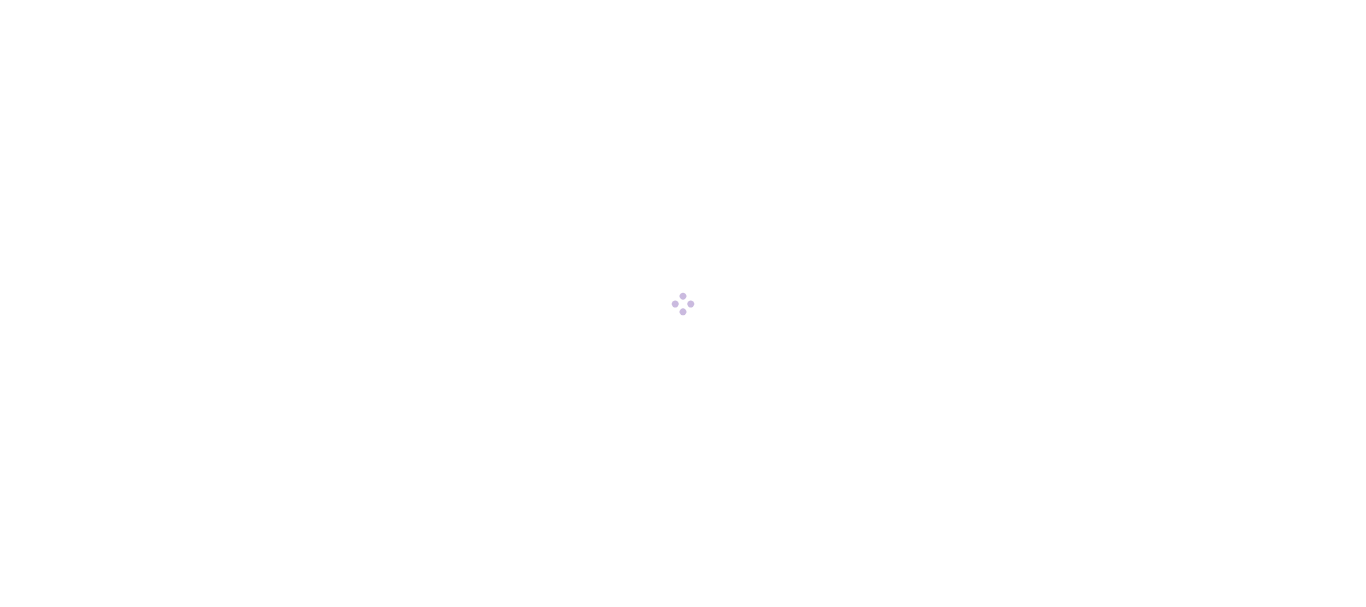 scroll, scrollTop: 0, scrollLeft: 0, axis: both 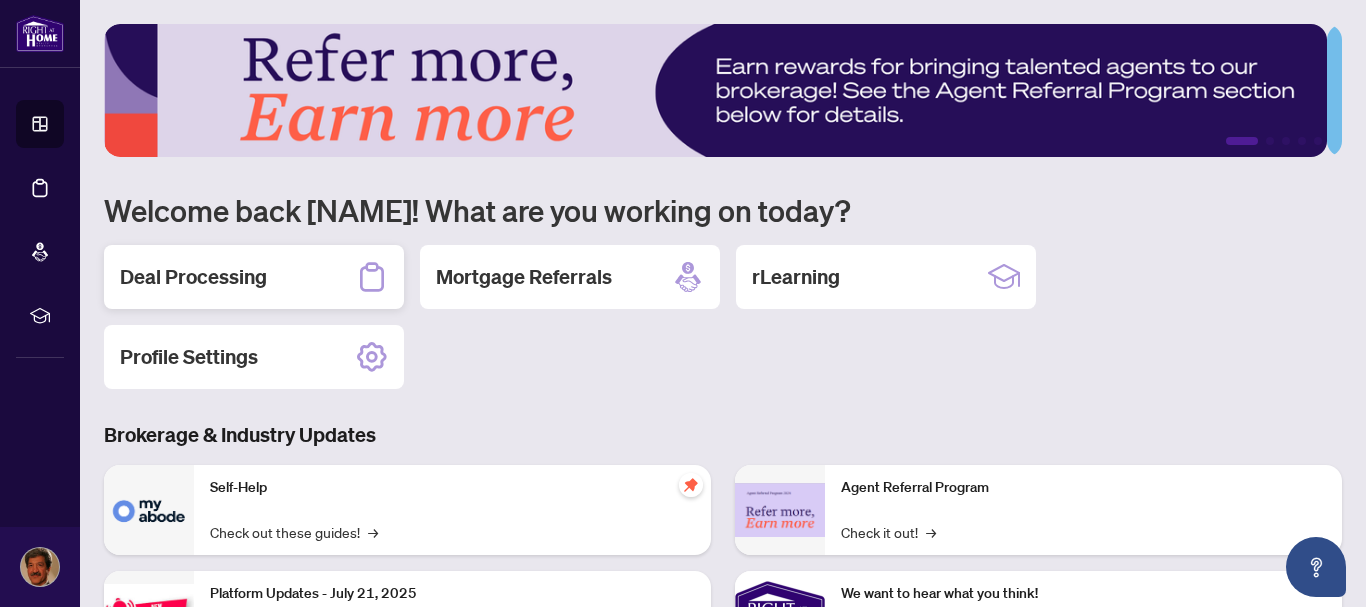click on "Deal Processing" at bounding box center (193, 277) 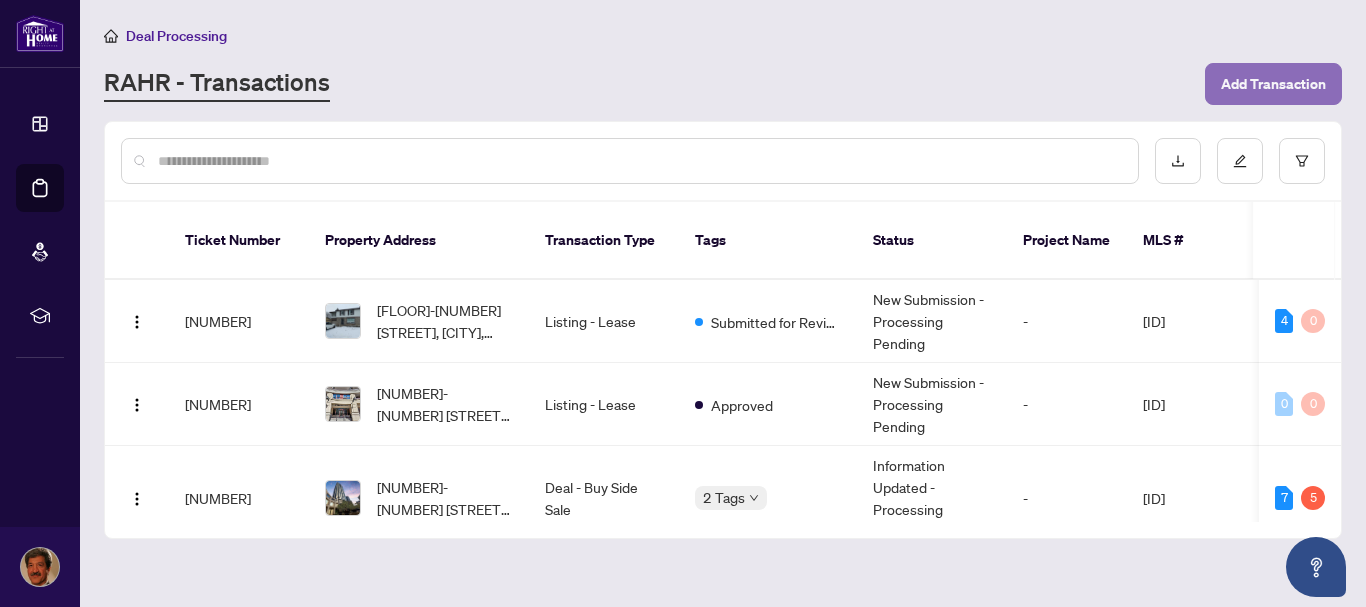 click on "Add Transaction" at bounding box center (1273, 84) 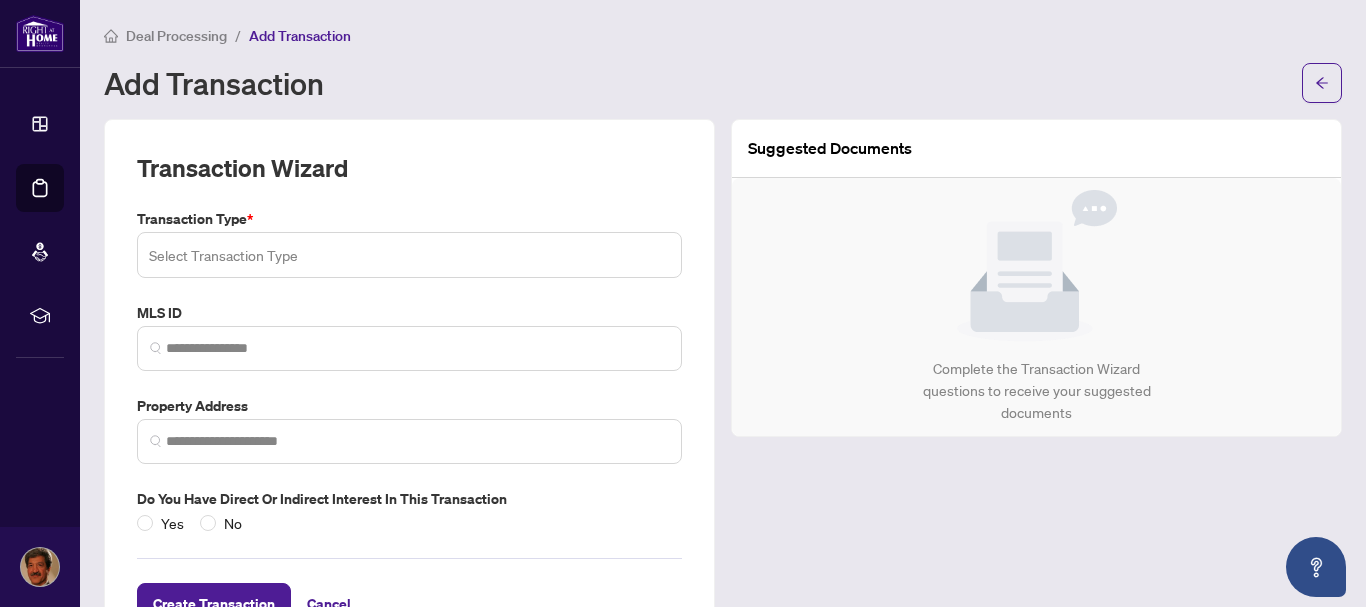 click at bounding box center (409, 255) 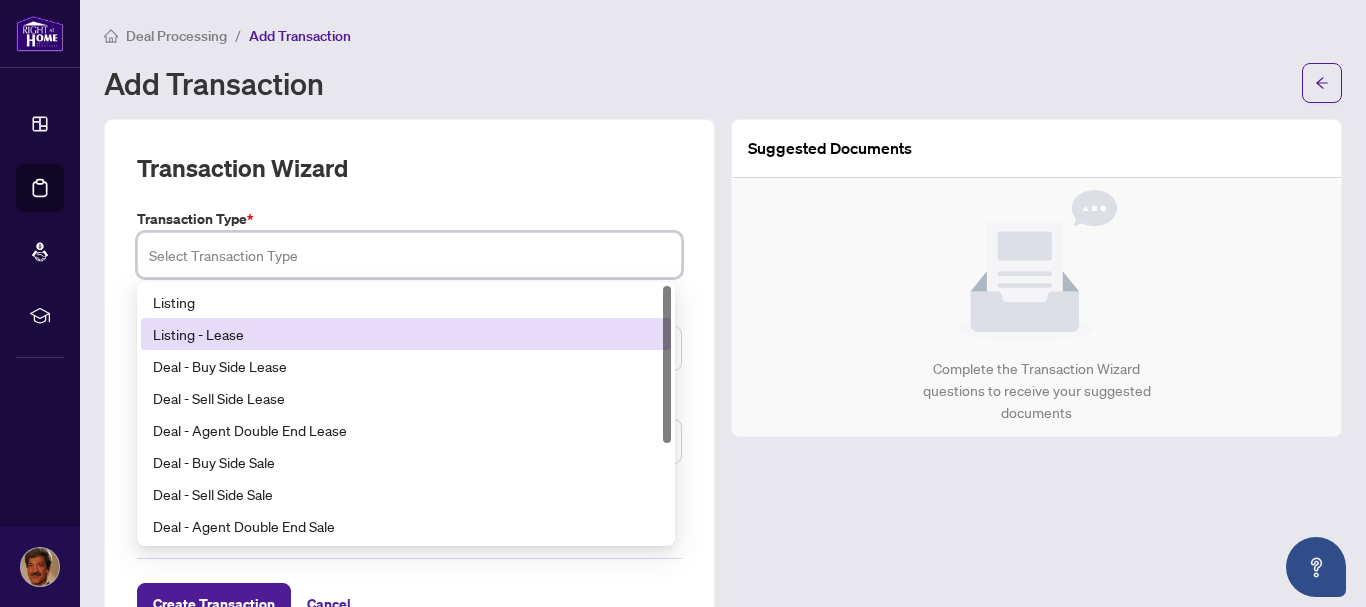 click on "Listing - Lease" at bounding box center (406, 334) 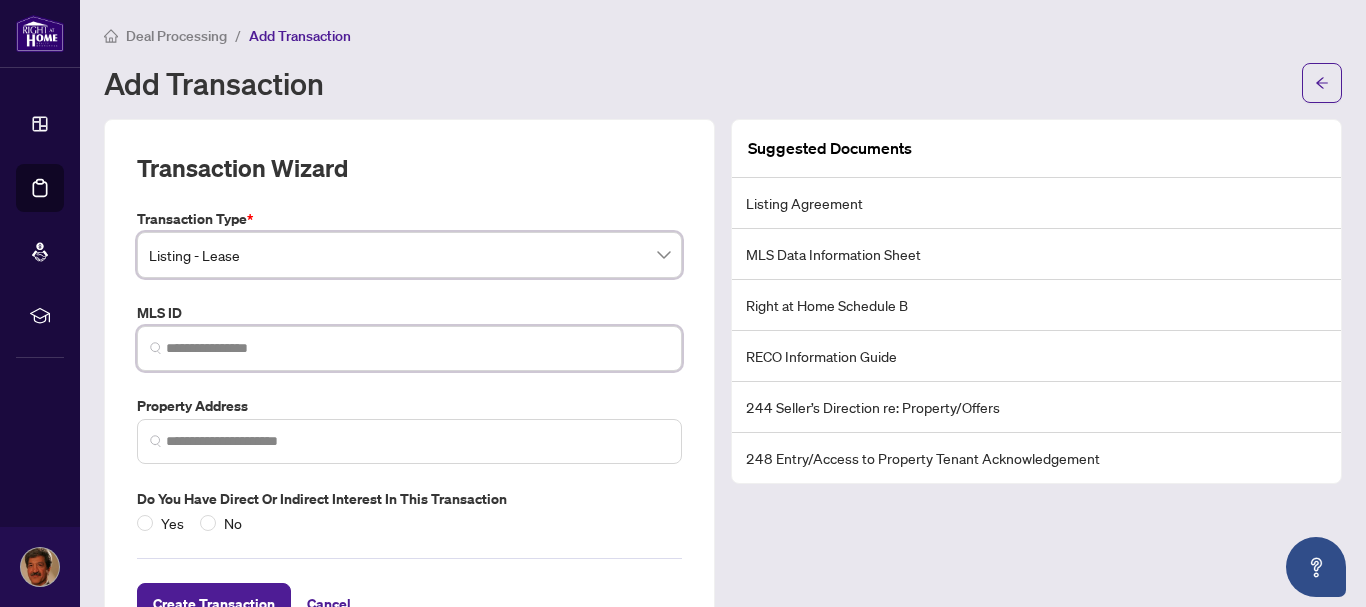 click at bounding box center [417, 348] 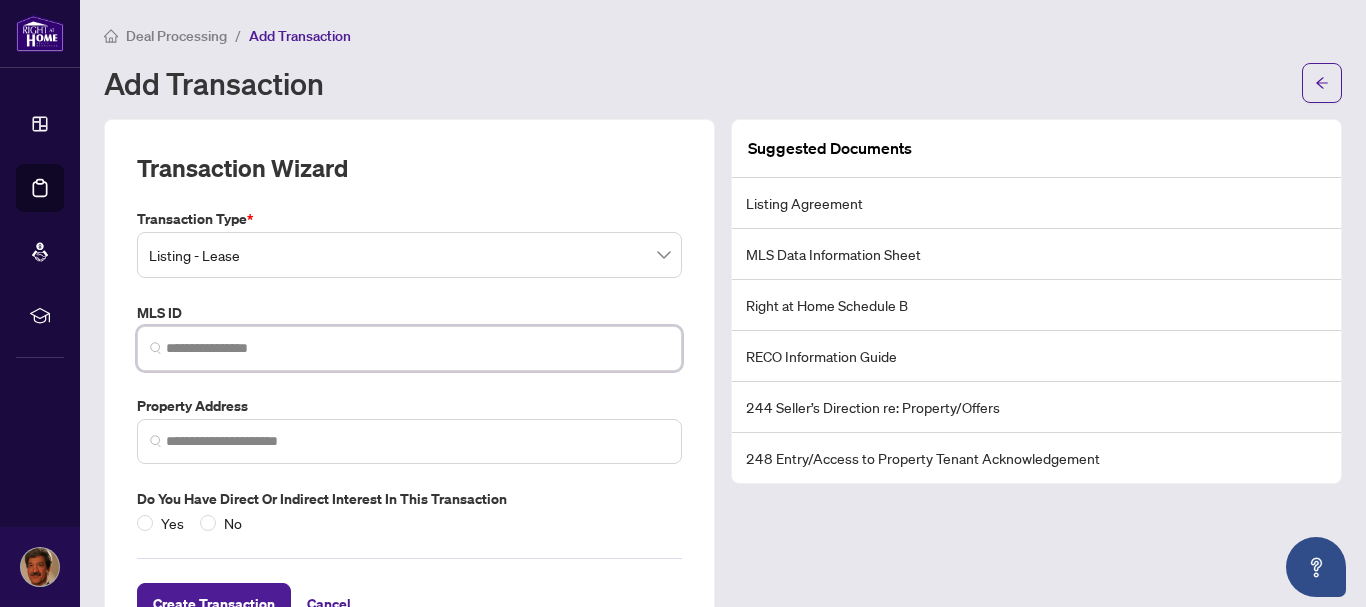 paste on "*********" 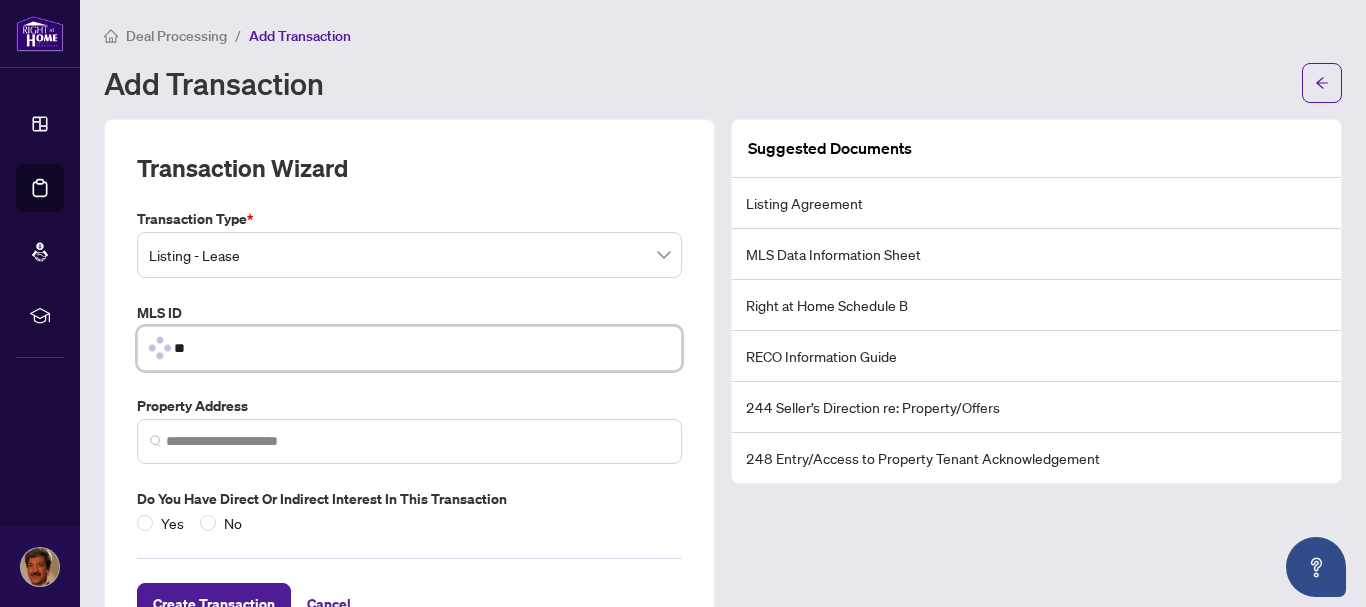 type on "*" 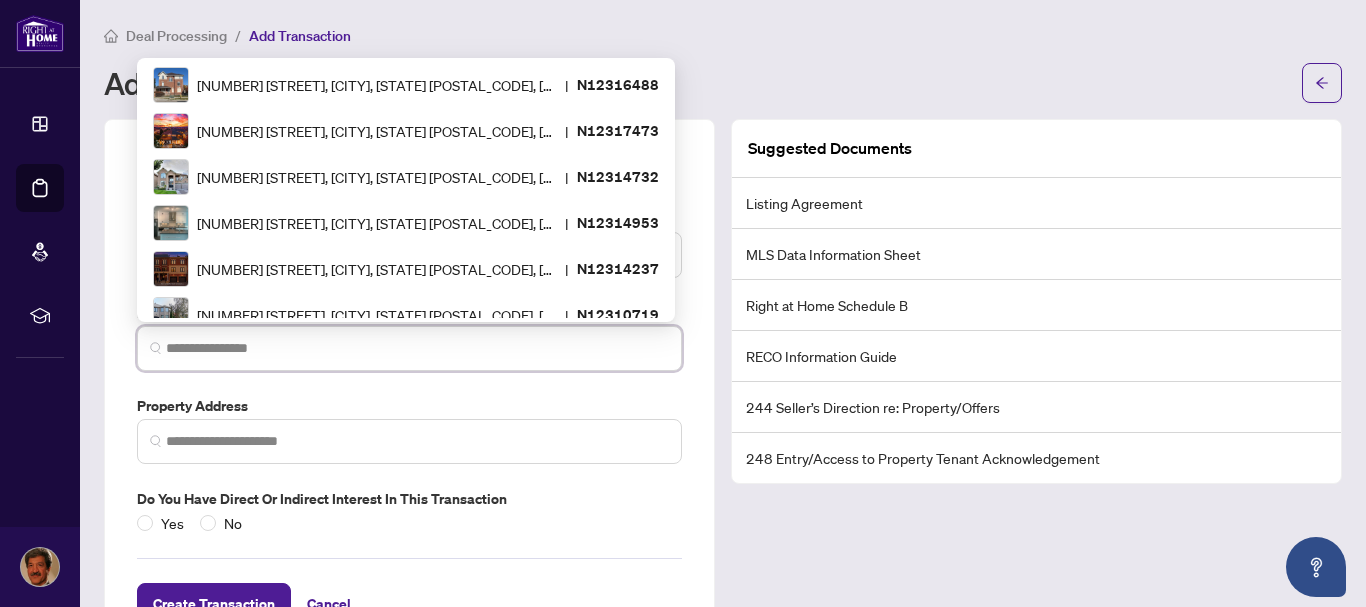 paste on "*********" 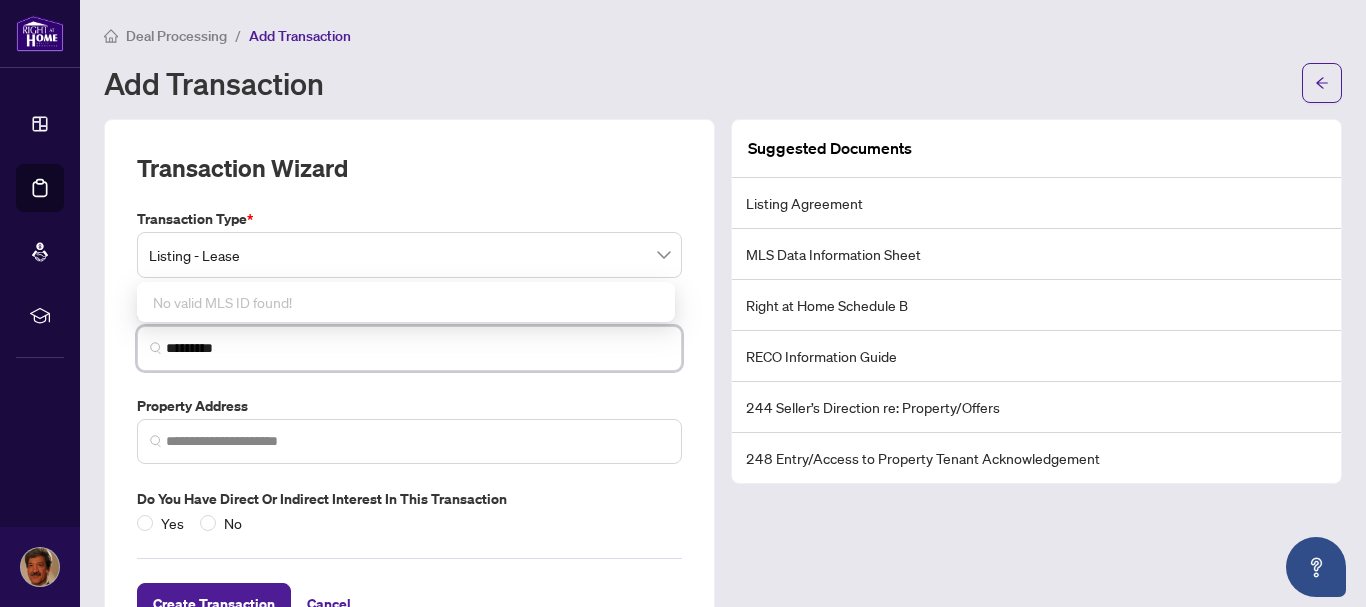 type on "*********" 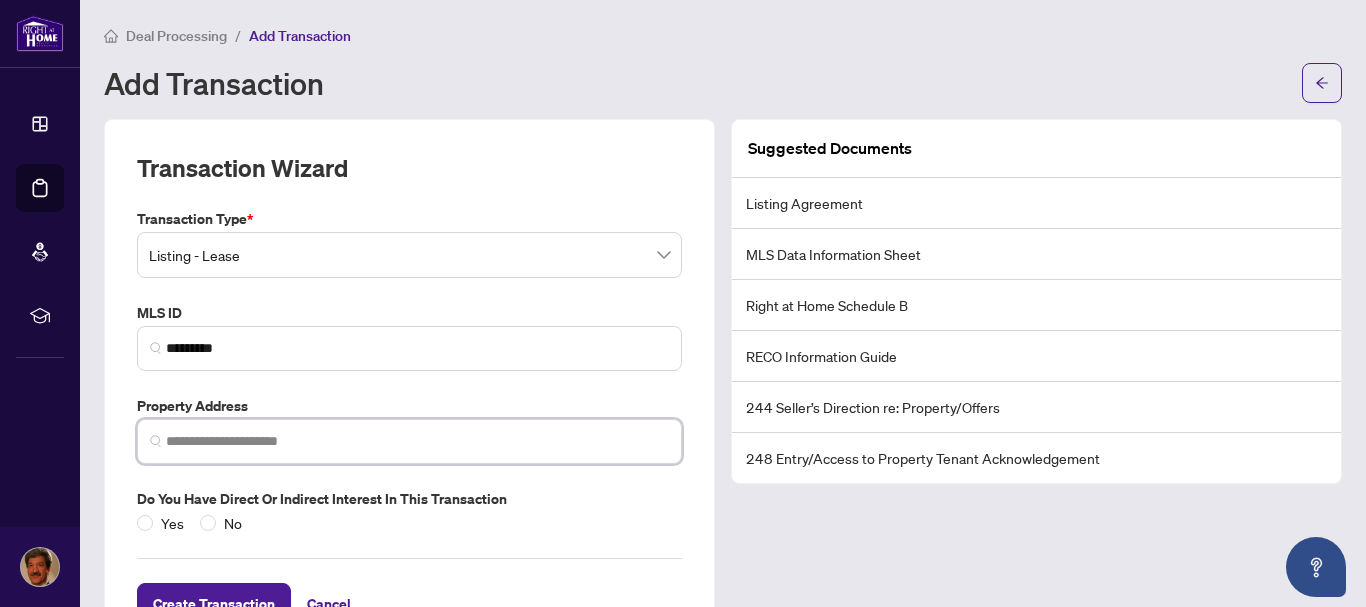 click at bounding box center (417, 441) 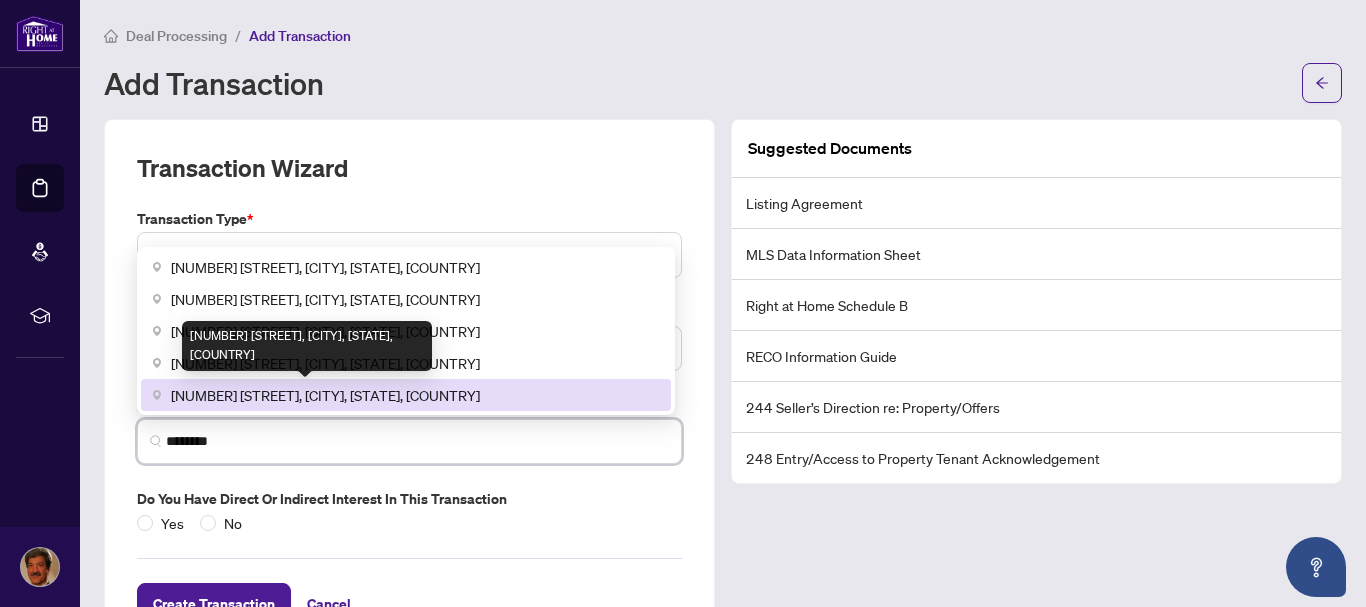 click on "[NUMBER] [STREET], [CITY], [STATE], [COUNTRY]" at bounding box center [325, 395] 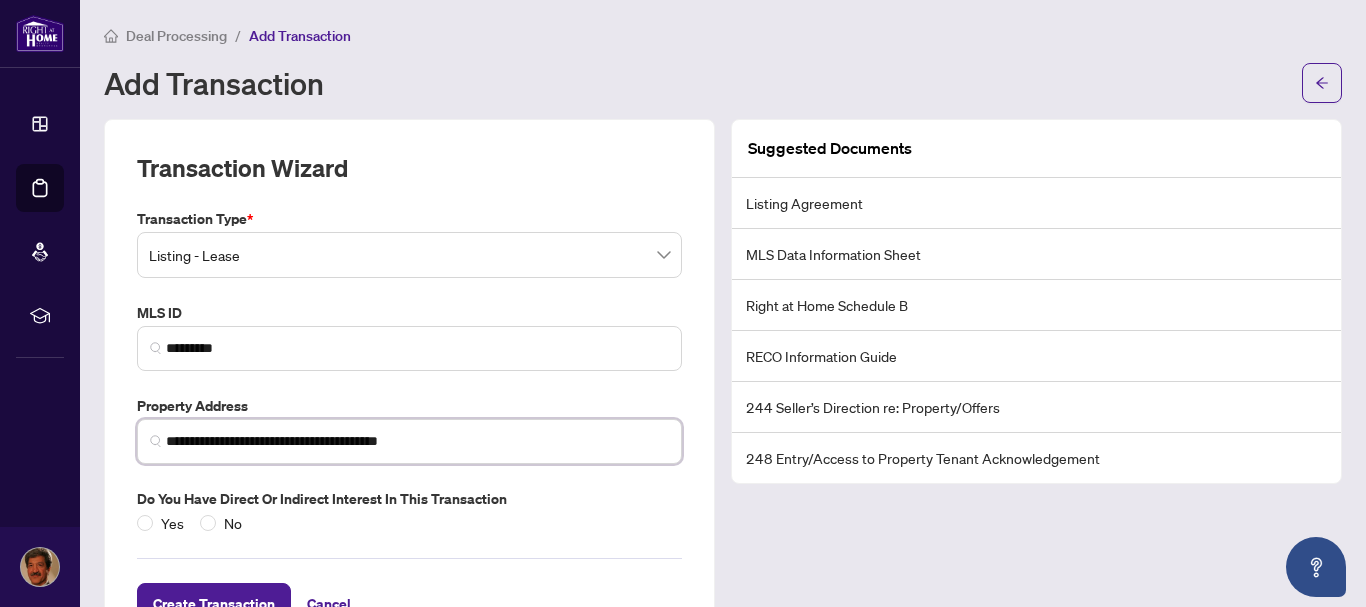 type on "**********" 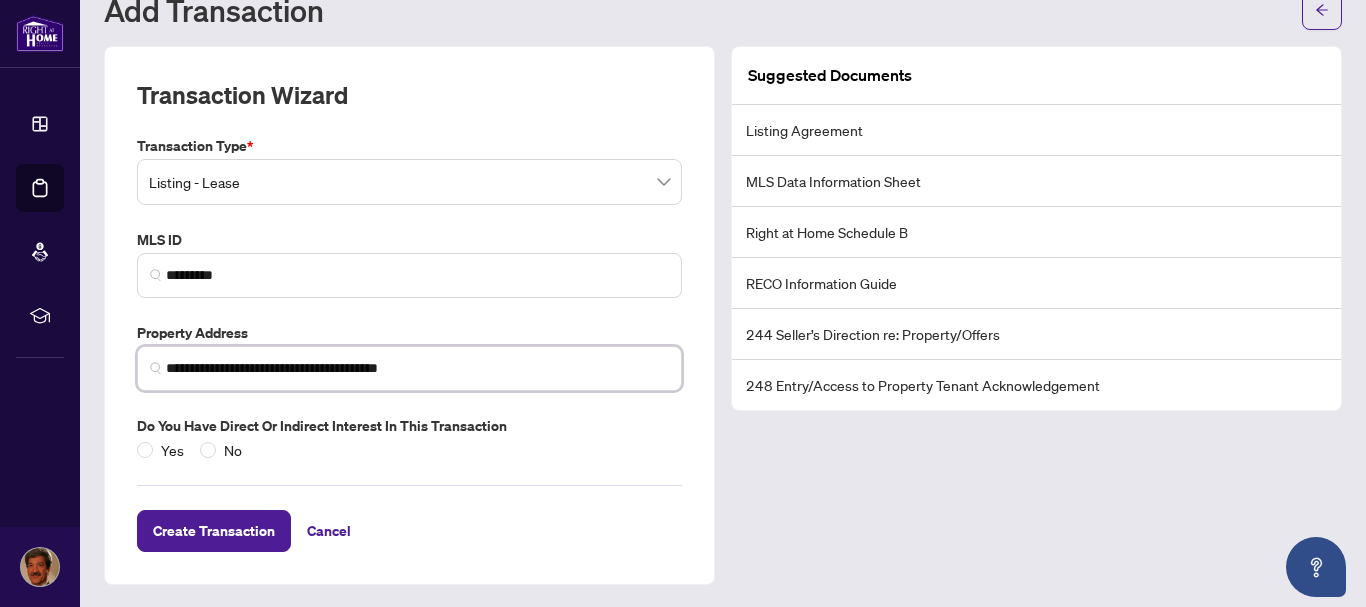 scroll, scrollTop: 74, scrollLeft: 0, axis: vertical 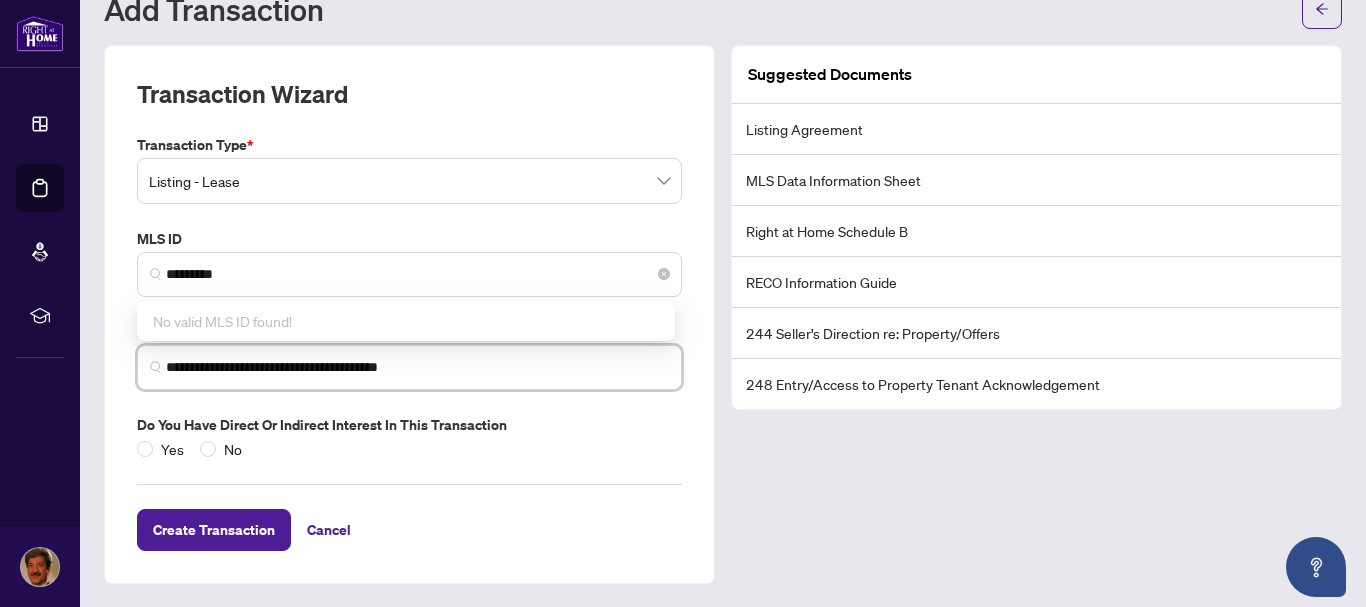 click at bounding box center (156, 274) 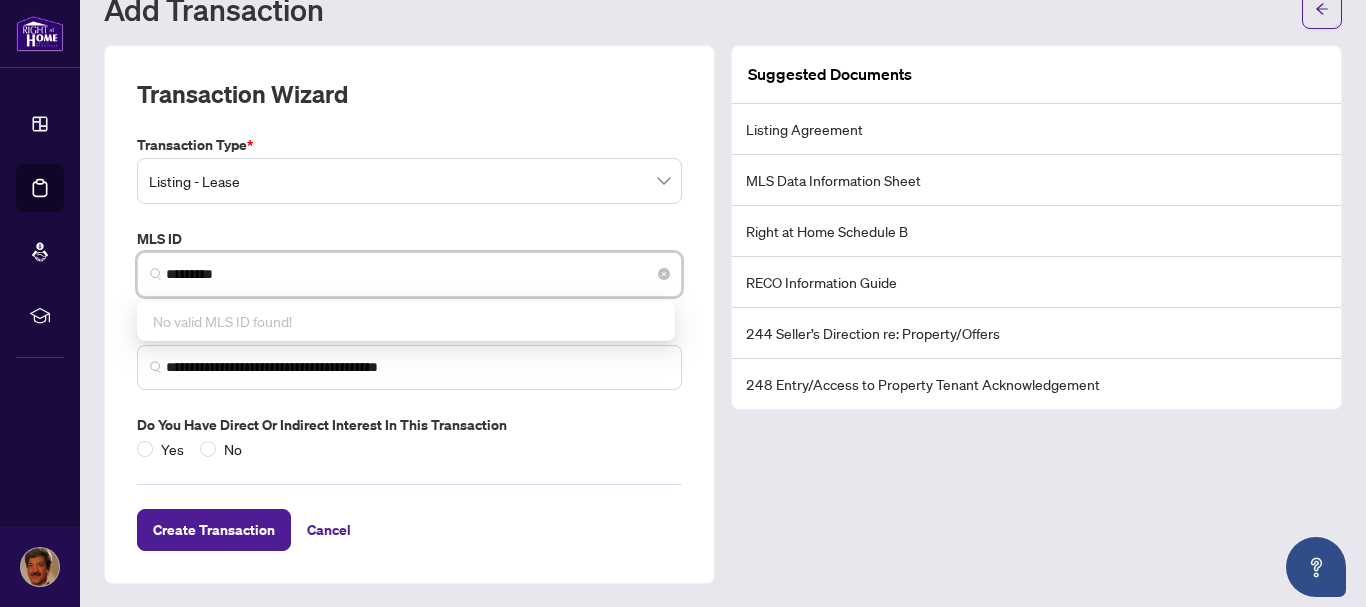 click at bounding box center [156, 274] 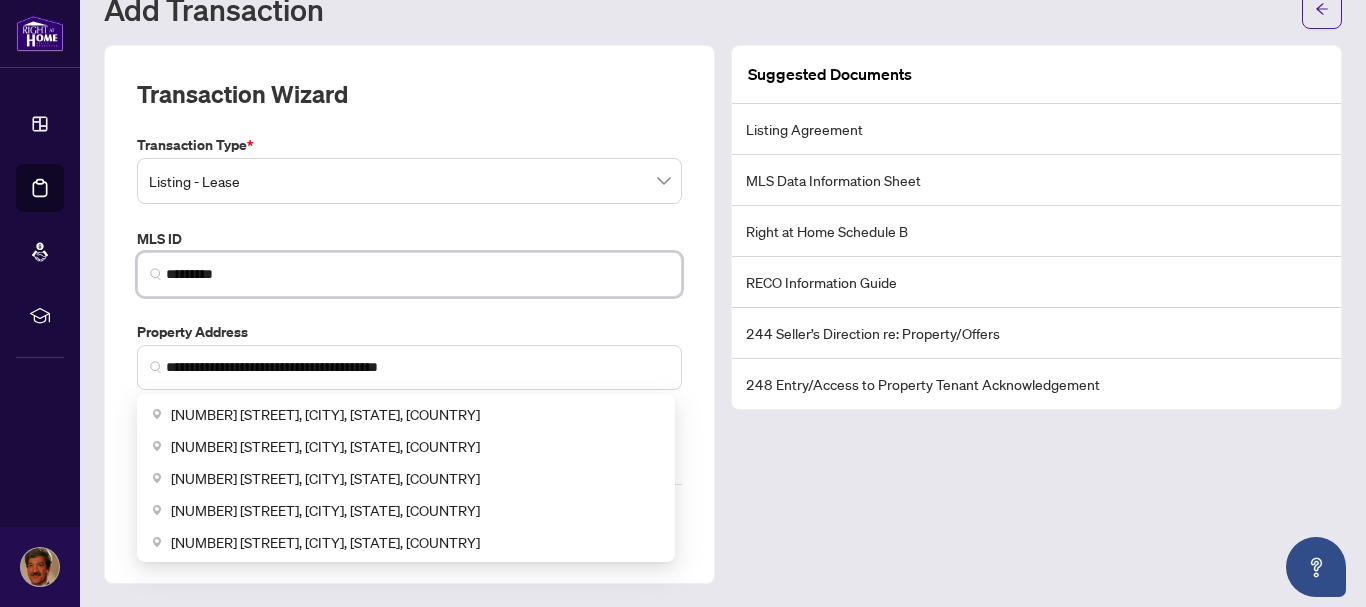 click at bounding box center (156, 367) 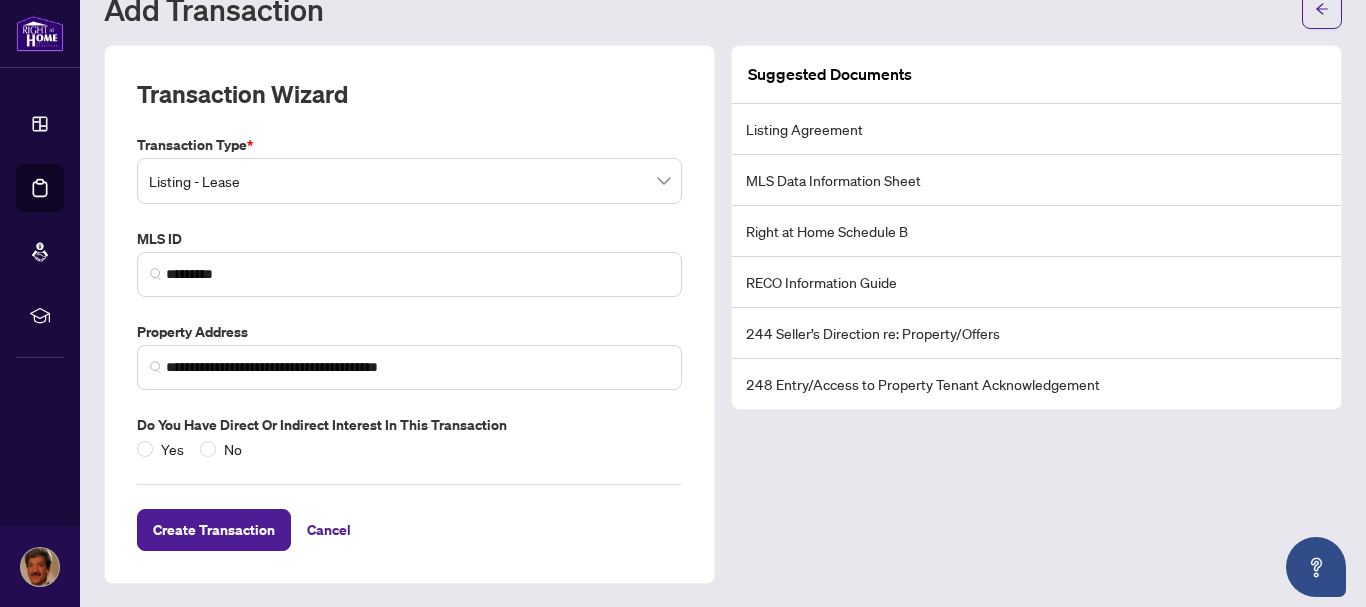 click on "Suggested Documents Listing Agreement MLS Data Information Sheet Right at Home Schedule B RECO Information Guide 244 Seller’s Direction re: Property/Offers 248 Entry/Access to Property Tenant Acknowledgement" at bounding box center (1036, 314) 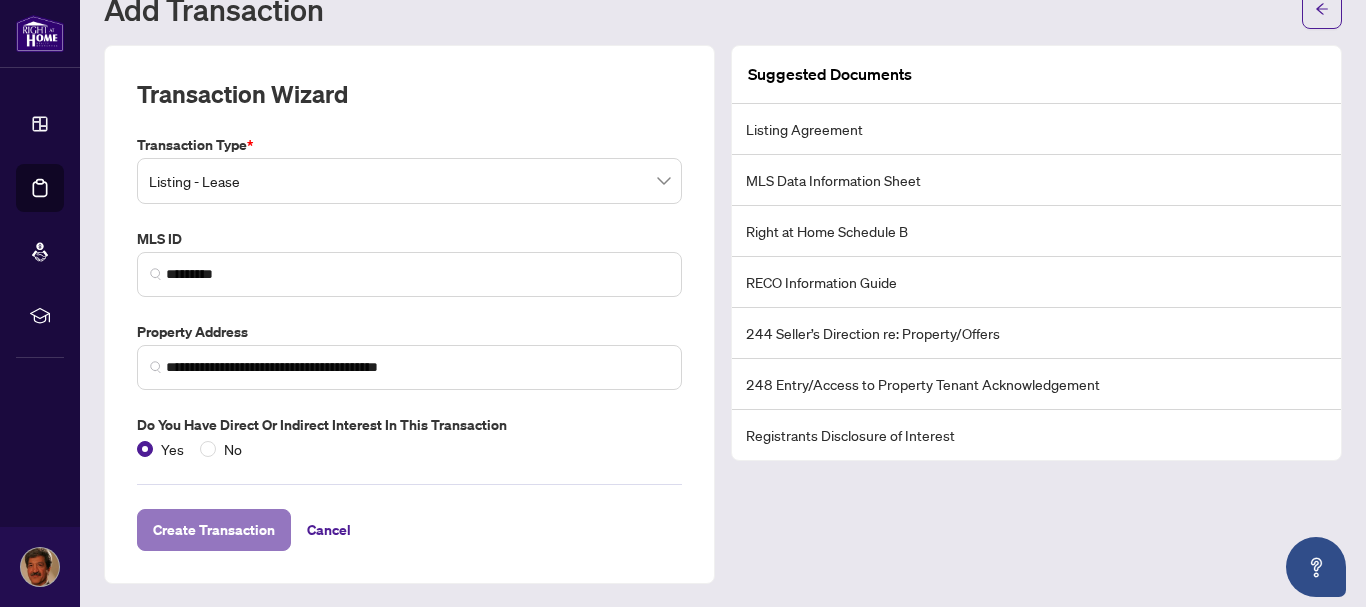 click on "Create Transaction" at bounding box center [214, 530] 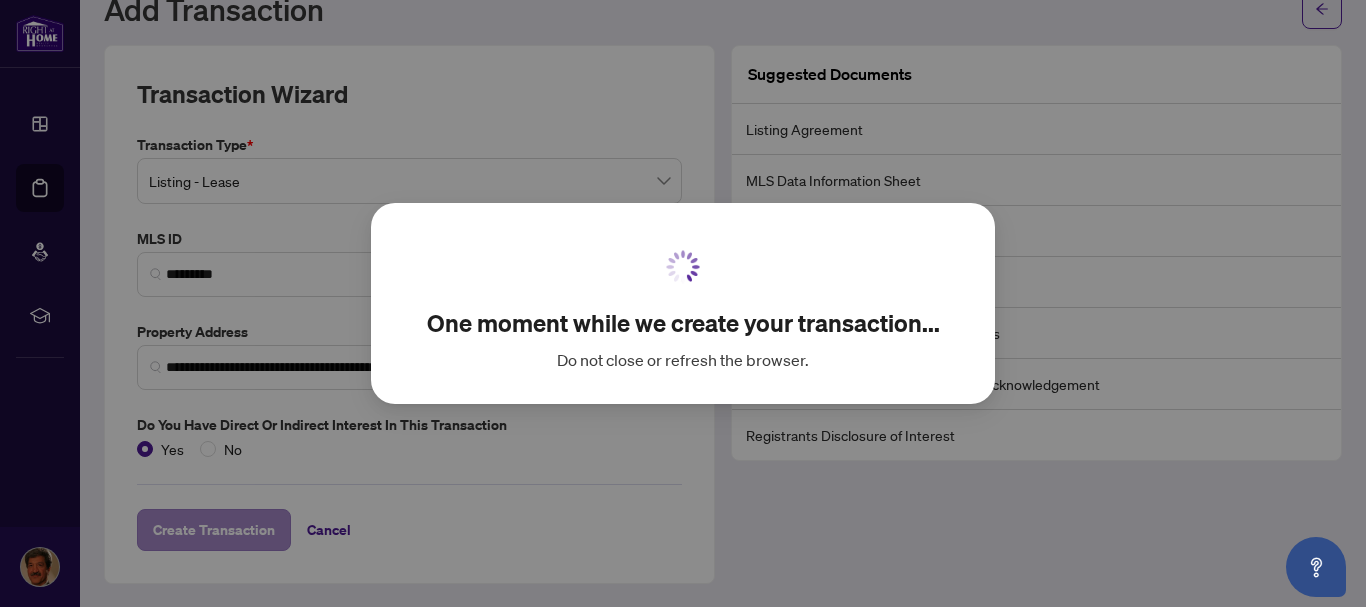 scroll, scrollTop: 0, scrollLeft: 0, axis: both 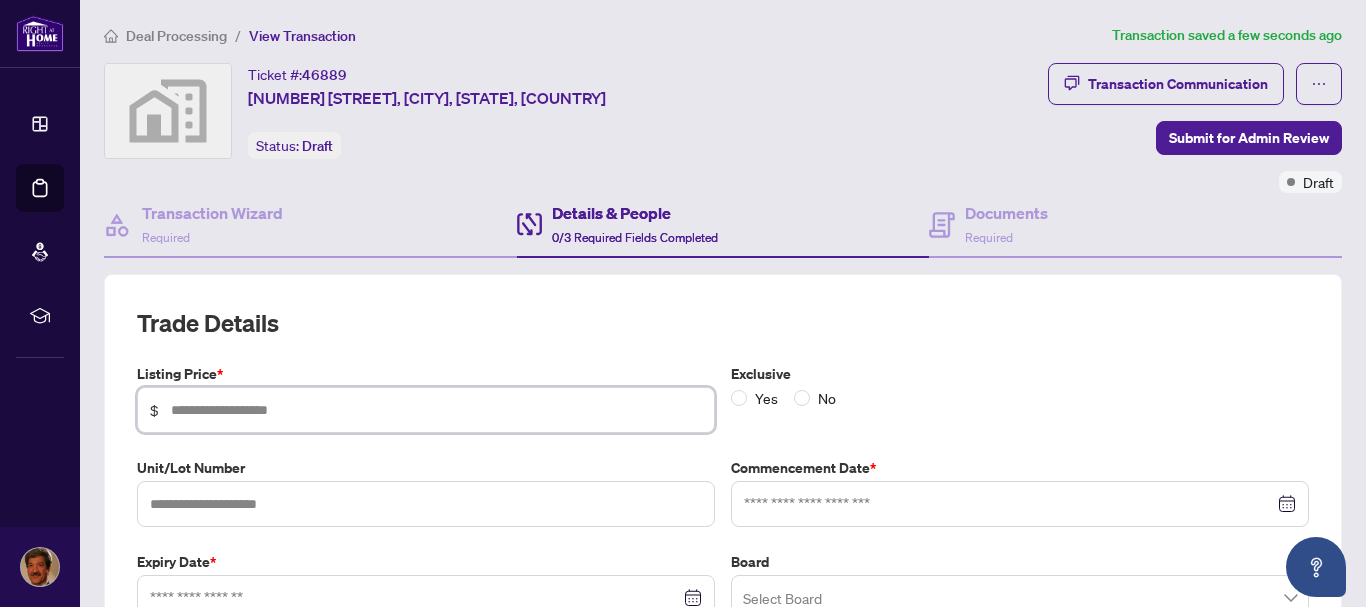 click at bounding box center (436, 410) 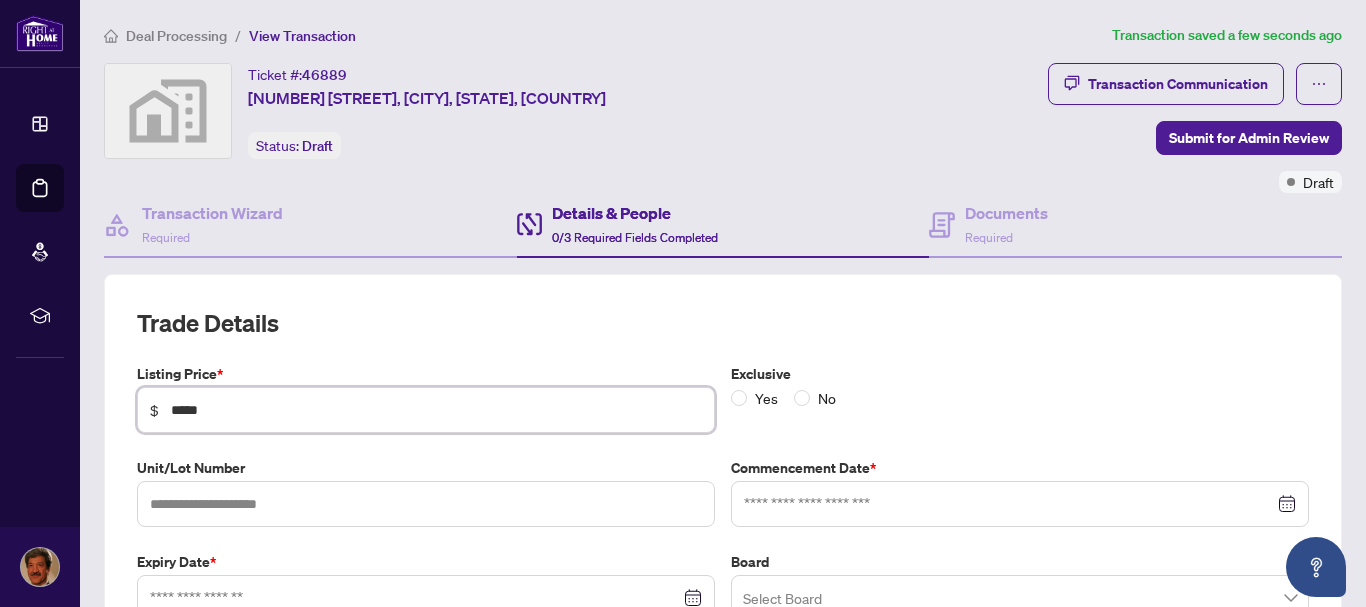 type on "*****" 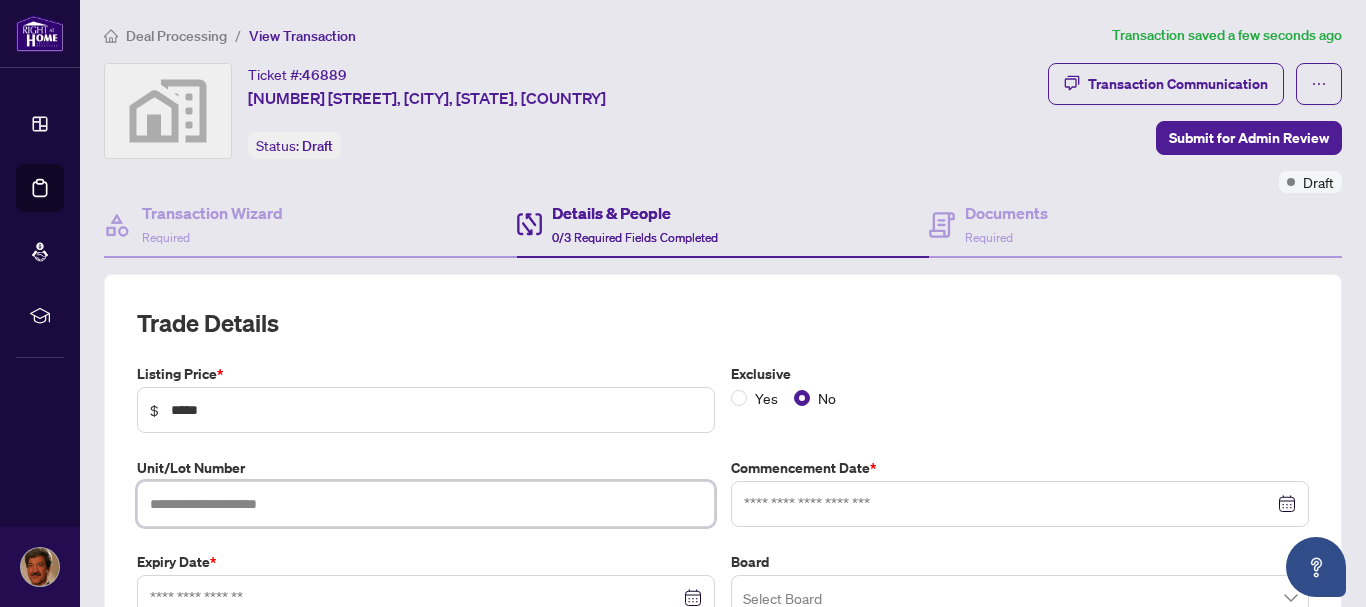 click at bounding box center [426, 504] 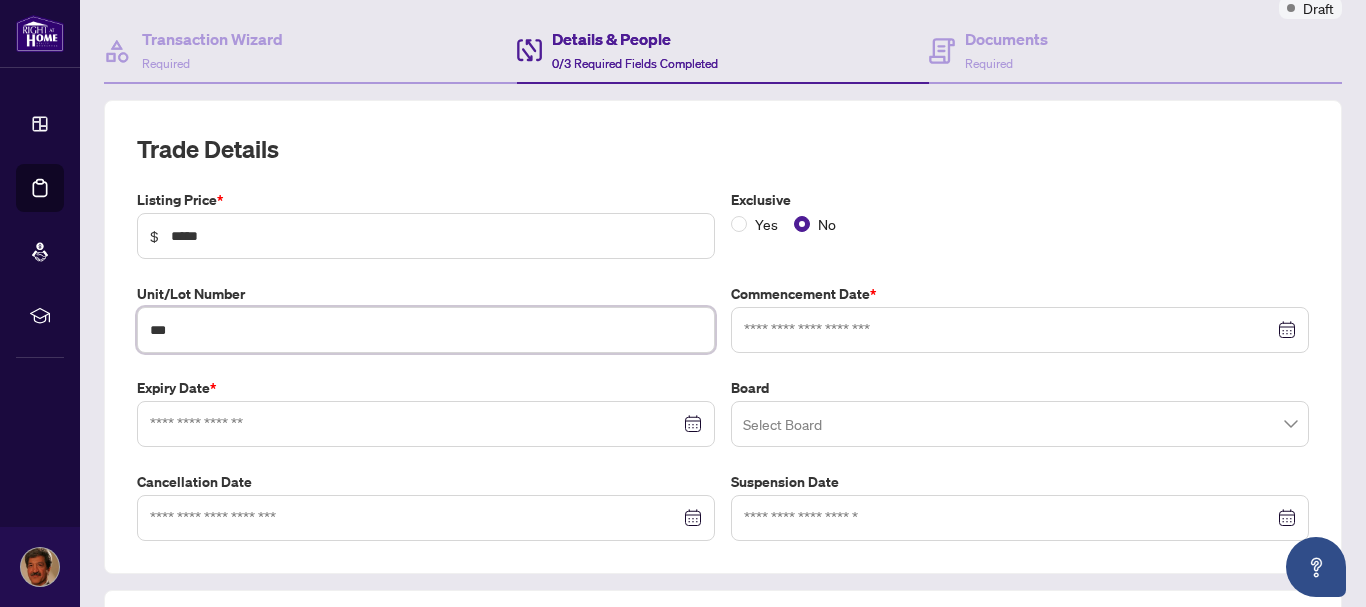 scroll, scrollTop: 200, scrollLeft: 0, axis: vertical 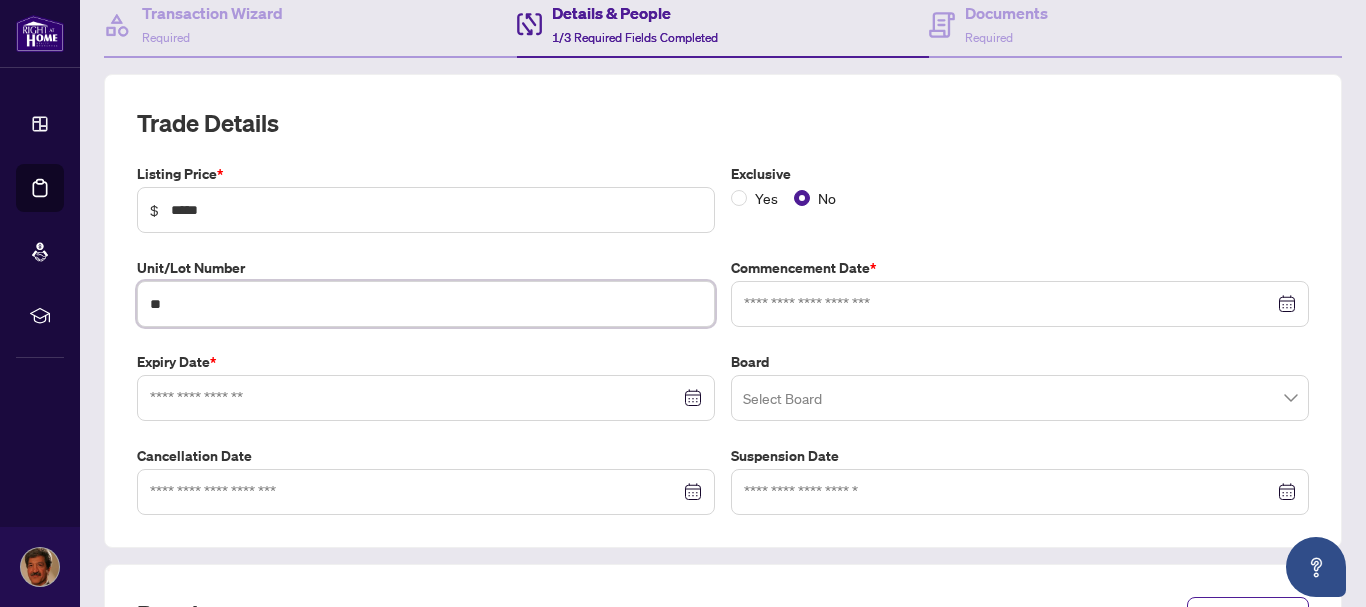 type on "*" 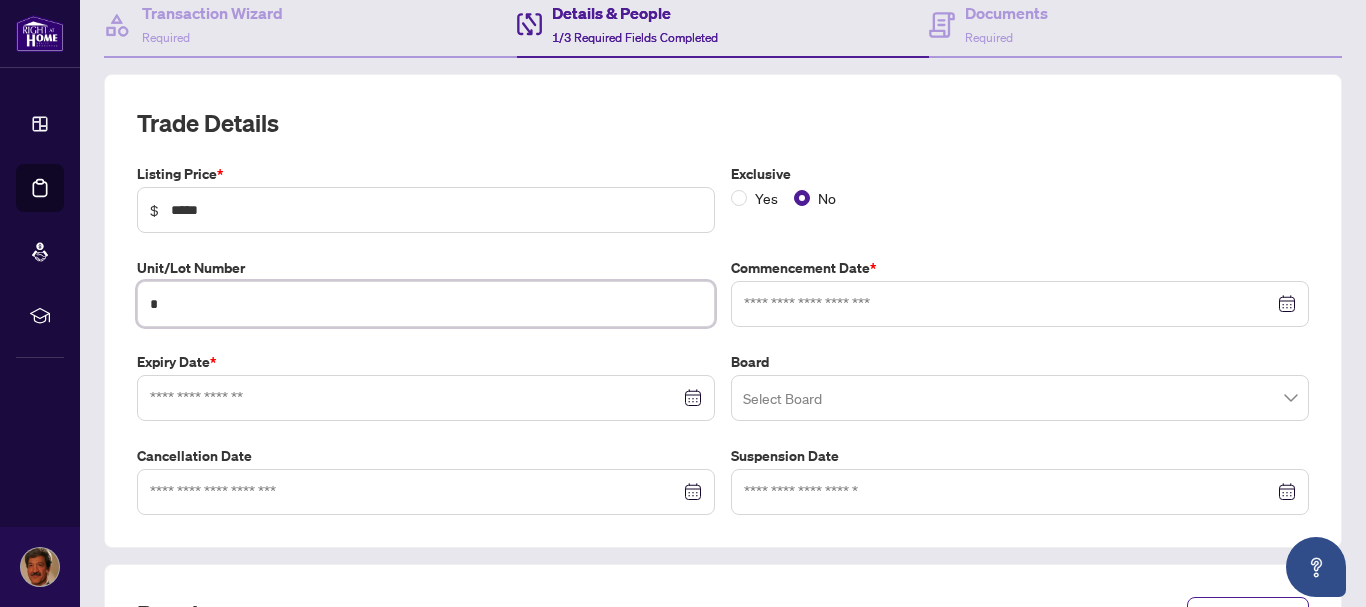 type 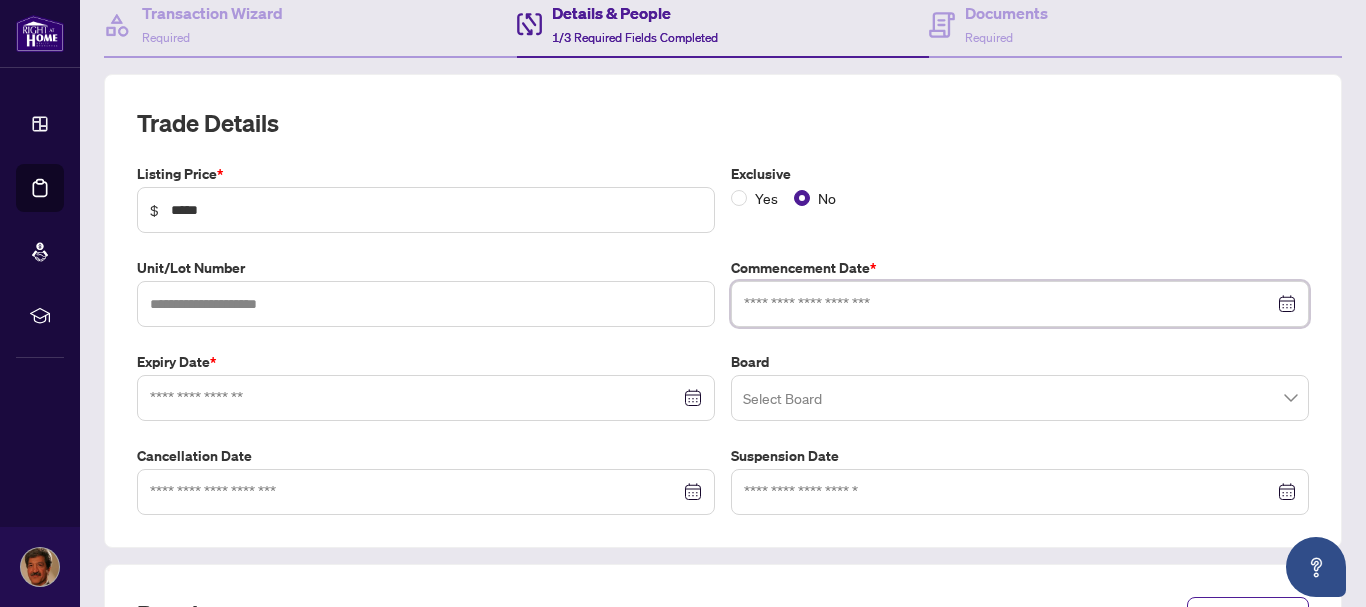 click at bounding box center [1009, 304] 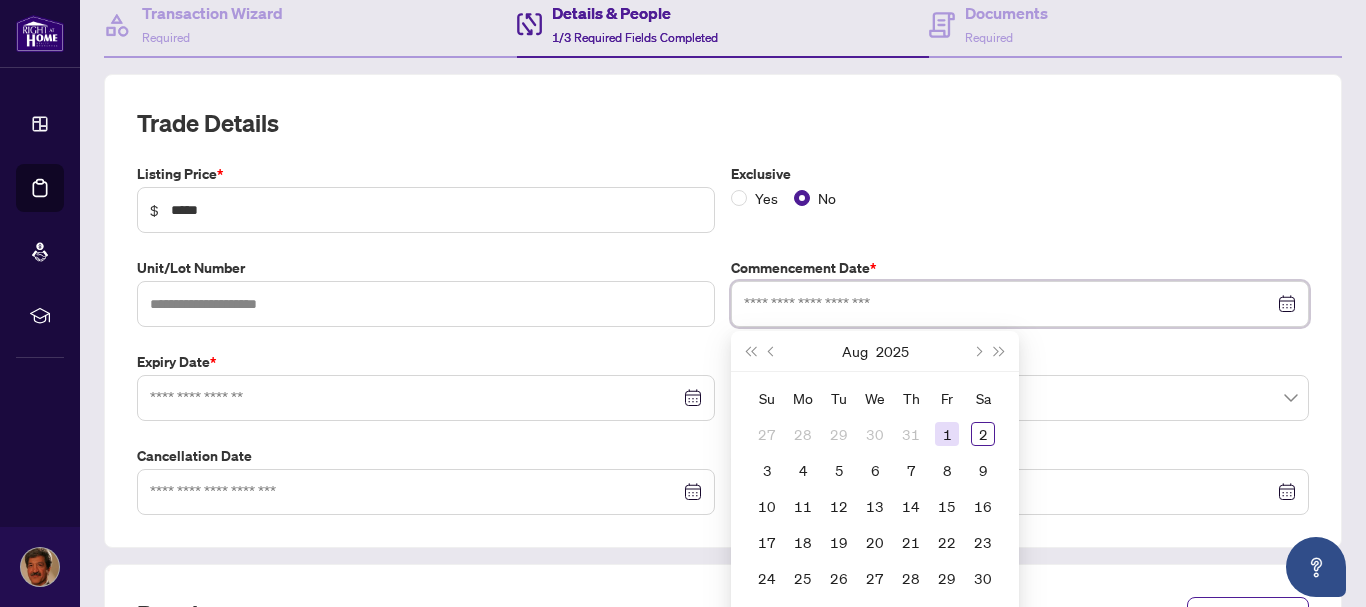 type on "**********" 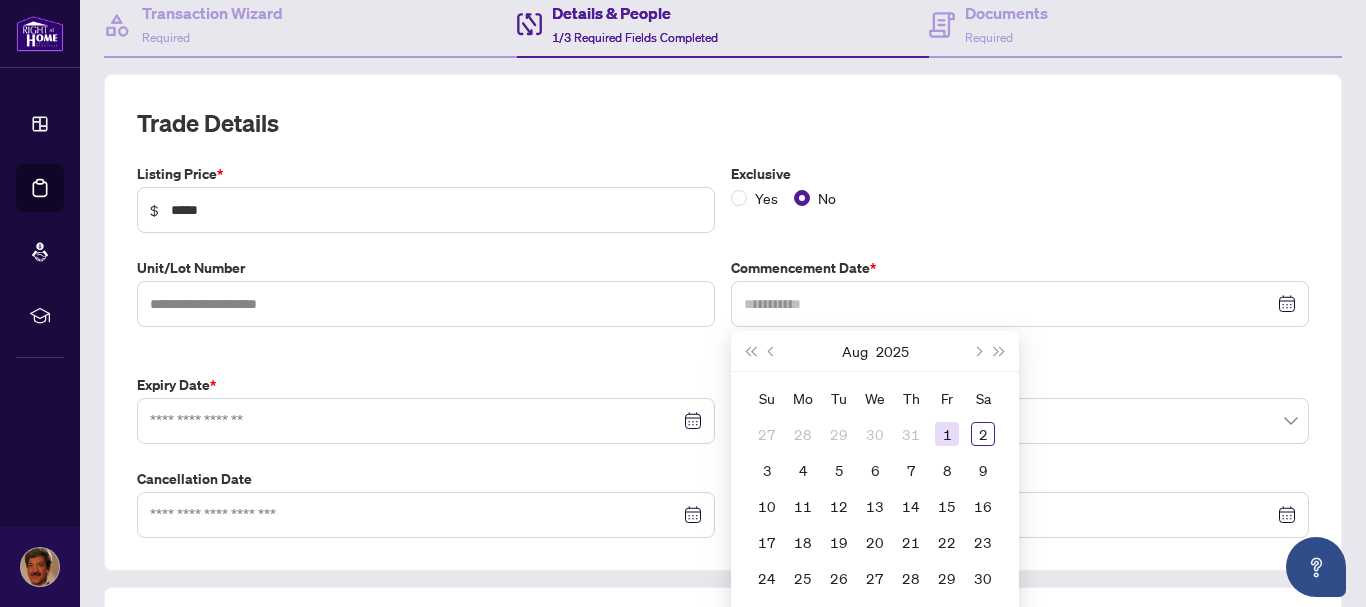click on "1" at bounding box center [947, 434] 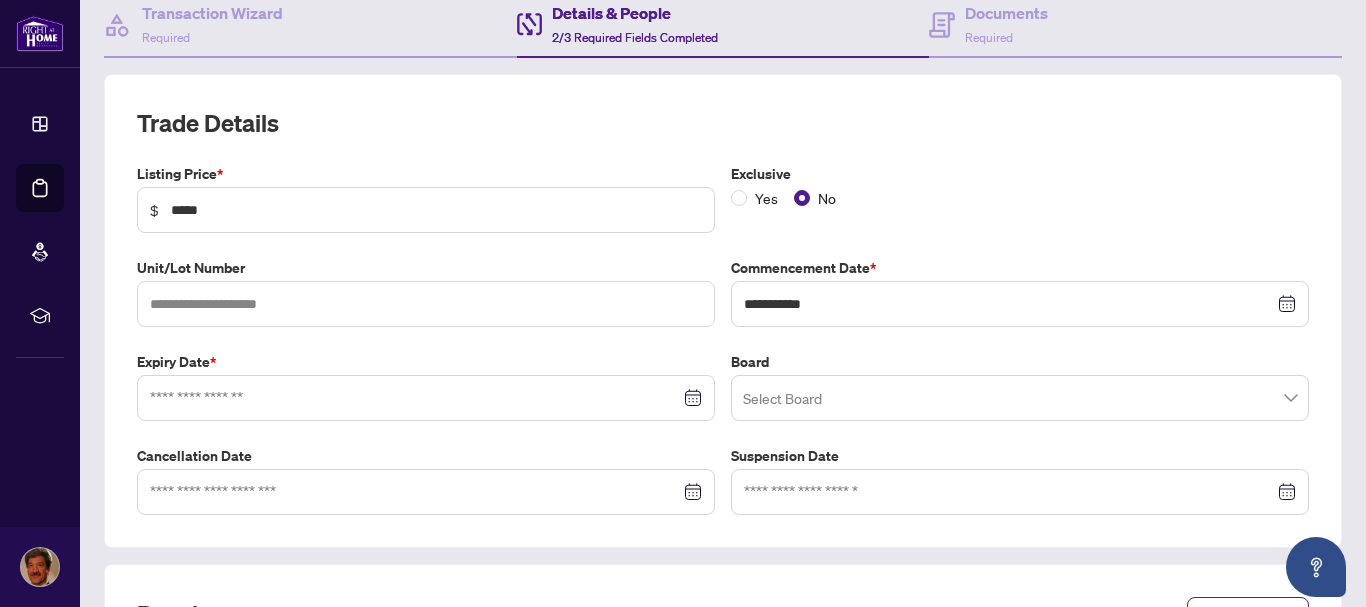 click at bounding box center (426, 398) 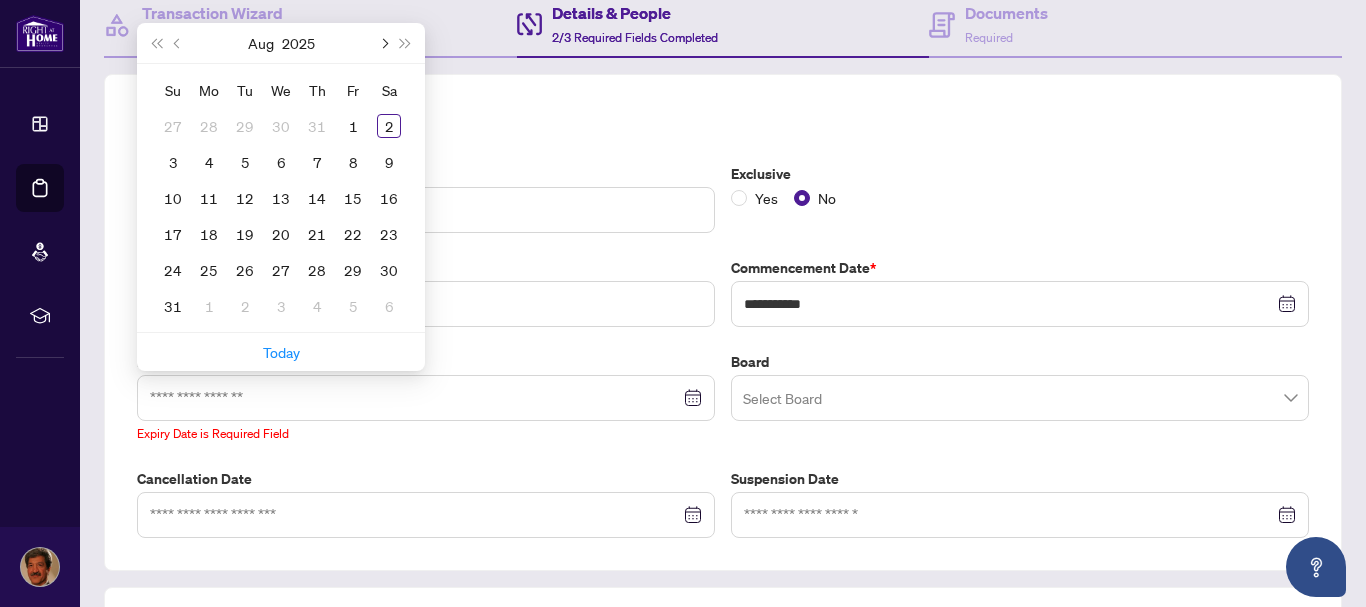 click at bounding box center [383, 43] 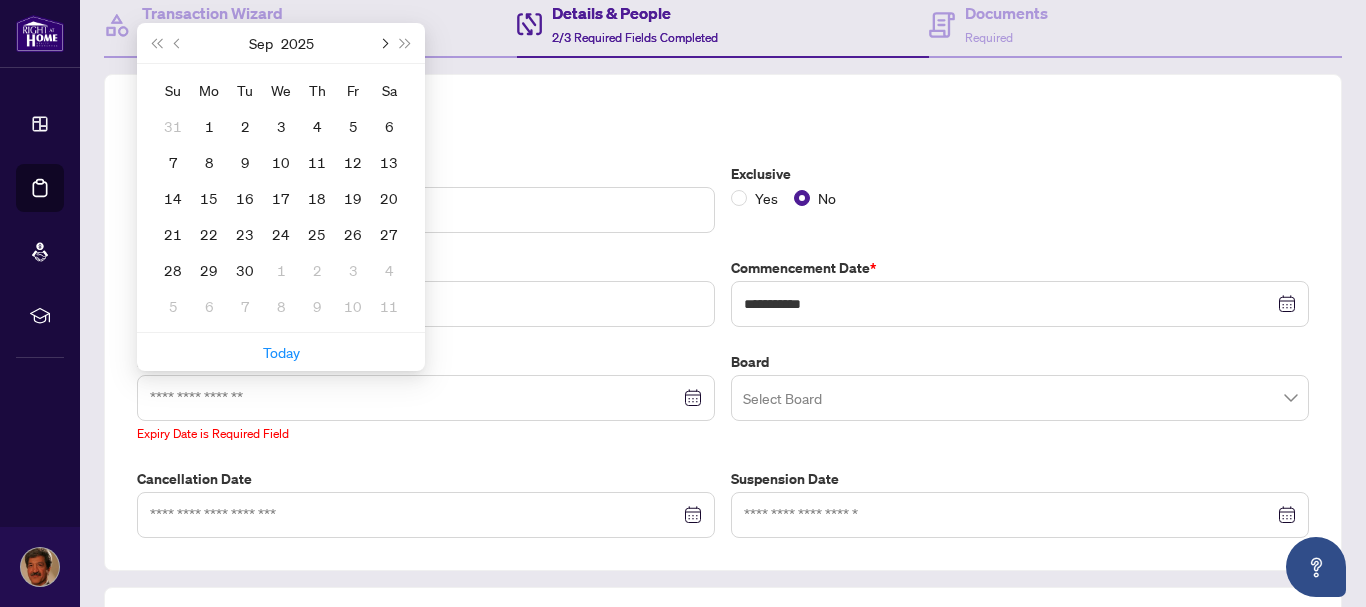 click at bounding box center (383, 43) 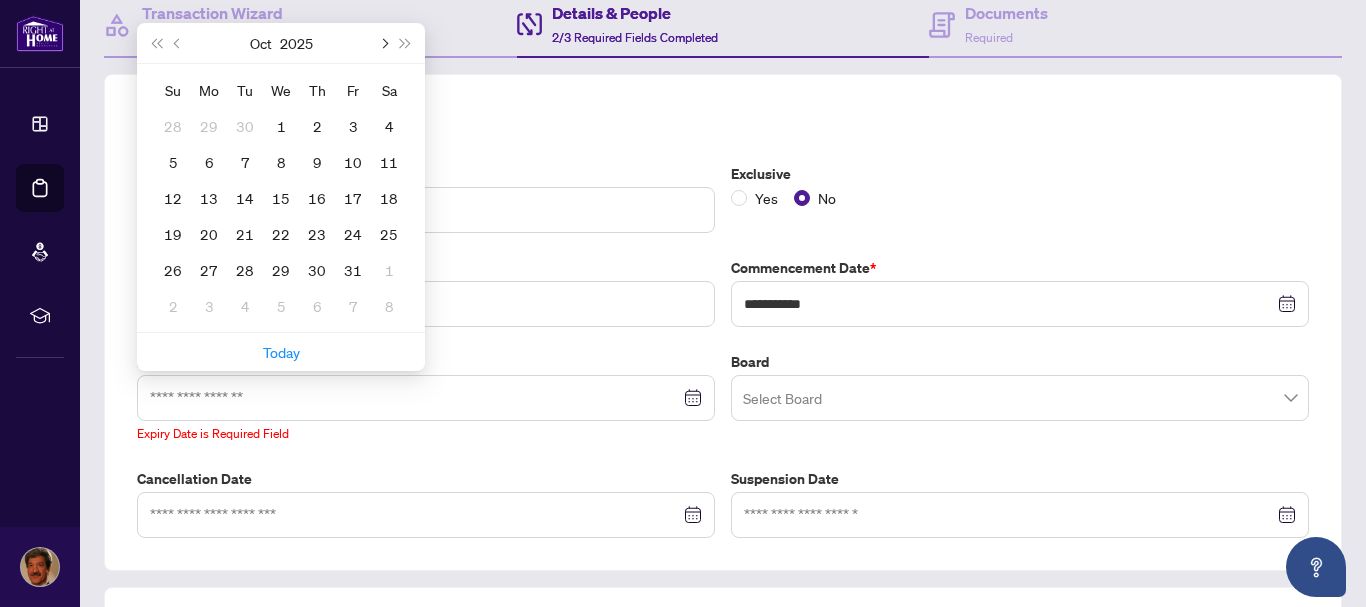 click at bounding box center [383, 43] 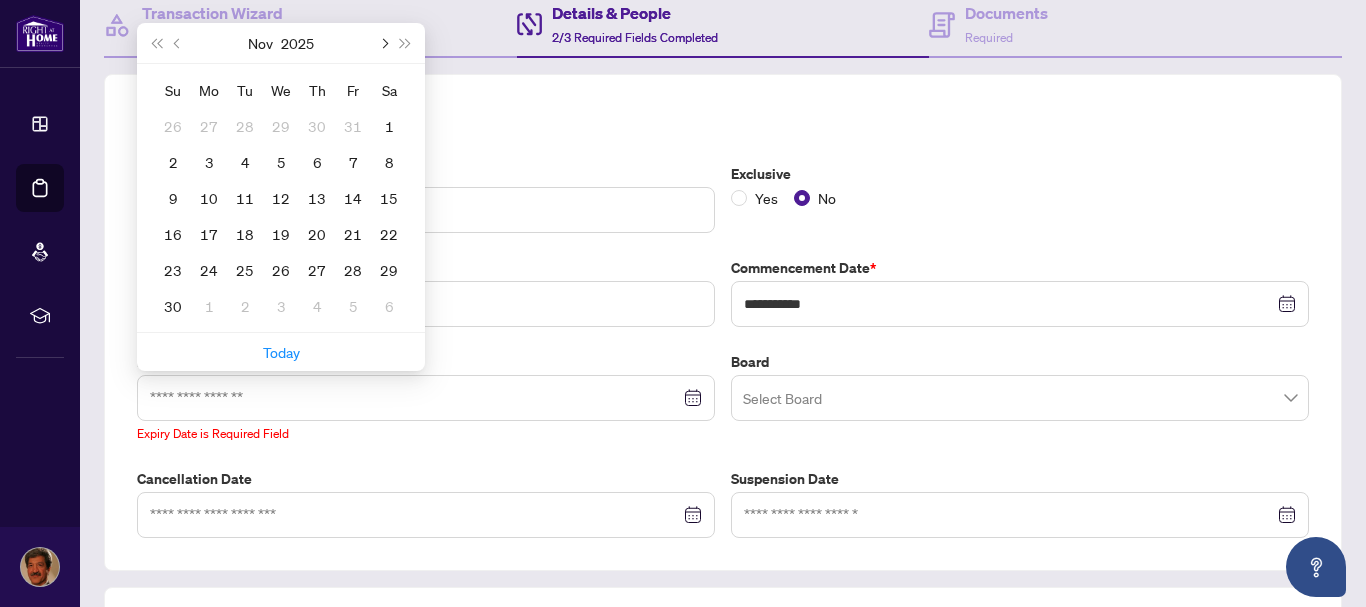 click at bounding box center (383, 43) 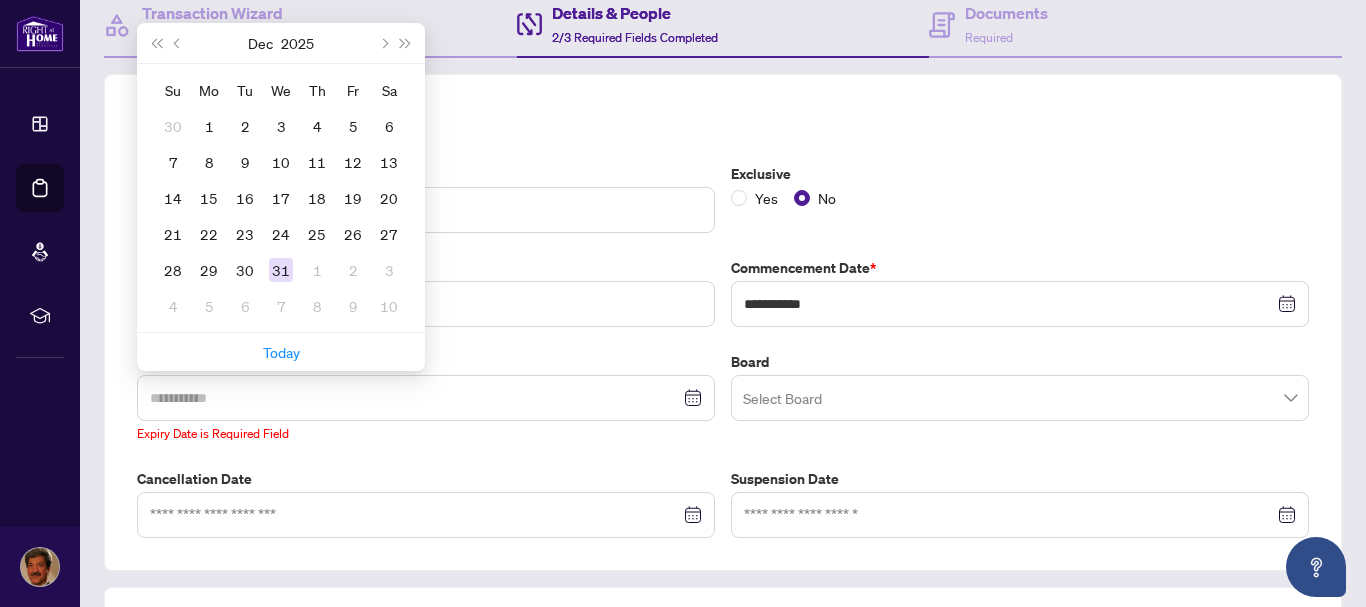 type on "**********" 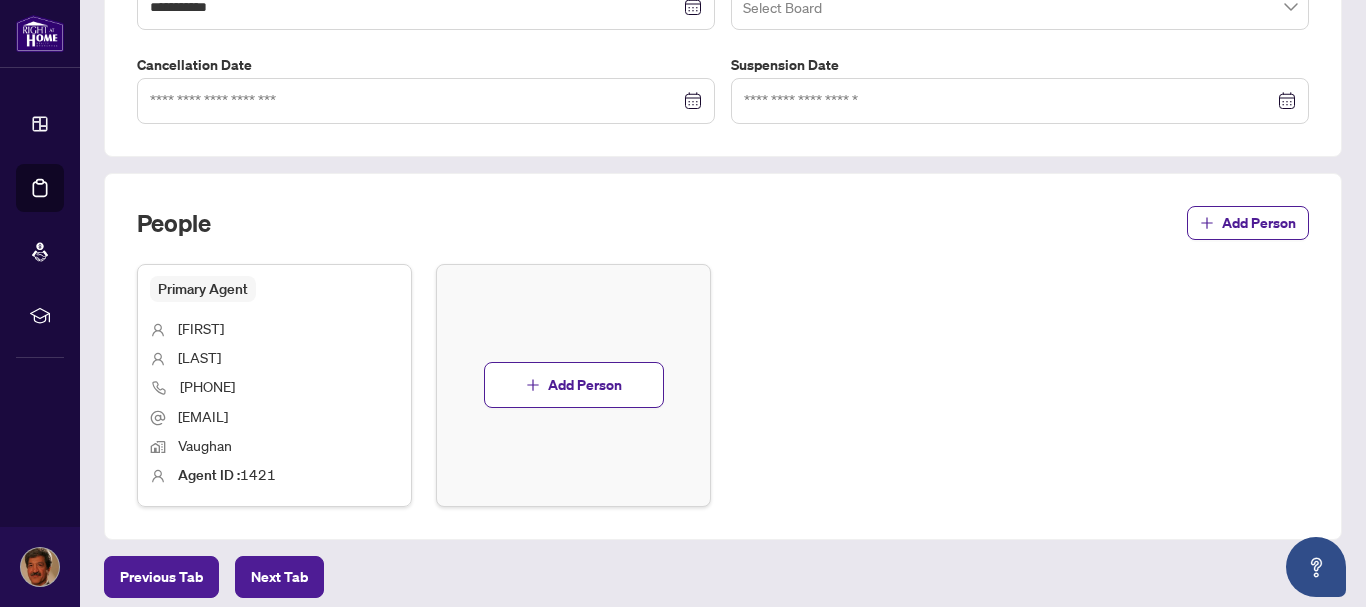scroll, scrollTop: 600, scrollLeft: 0, axis: vertical 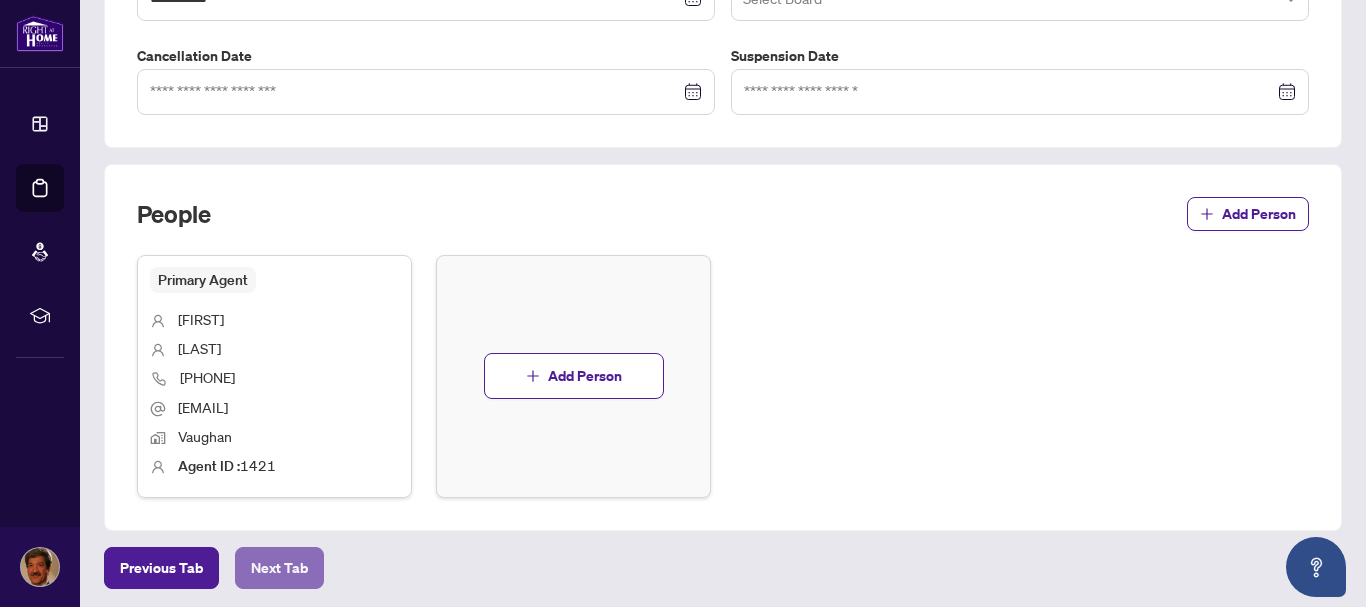 click on "Next Tab" at bounding box center (279, 568) 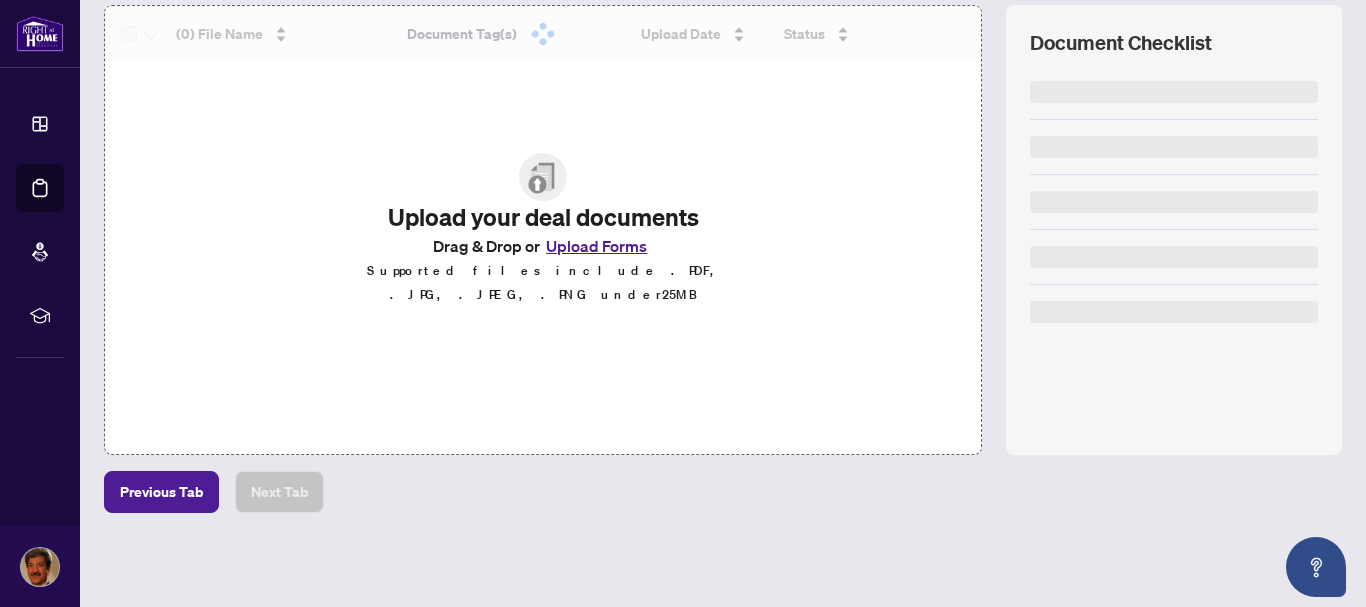 scroll, scrollTop: 0, scrollLeft: 0, axis: both 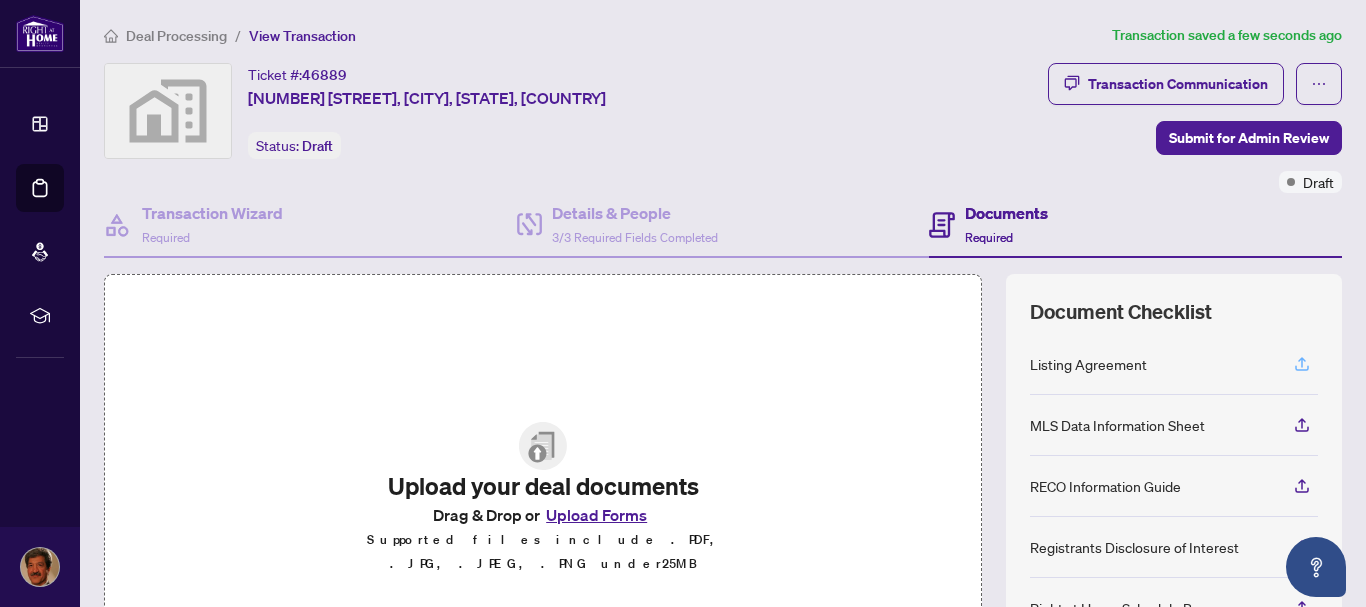 click 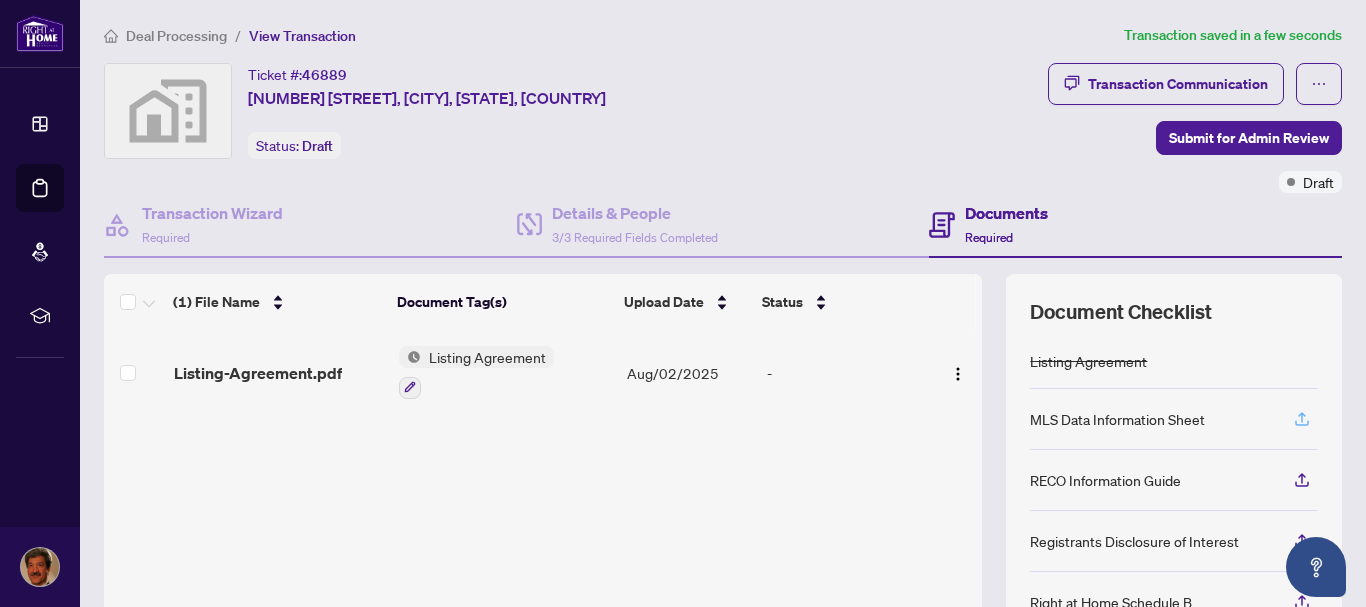 click 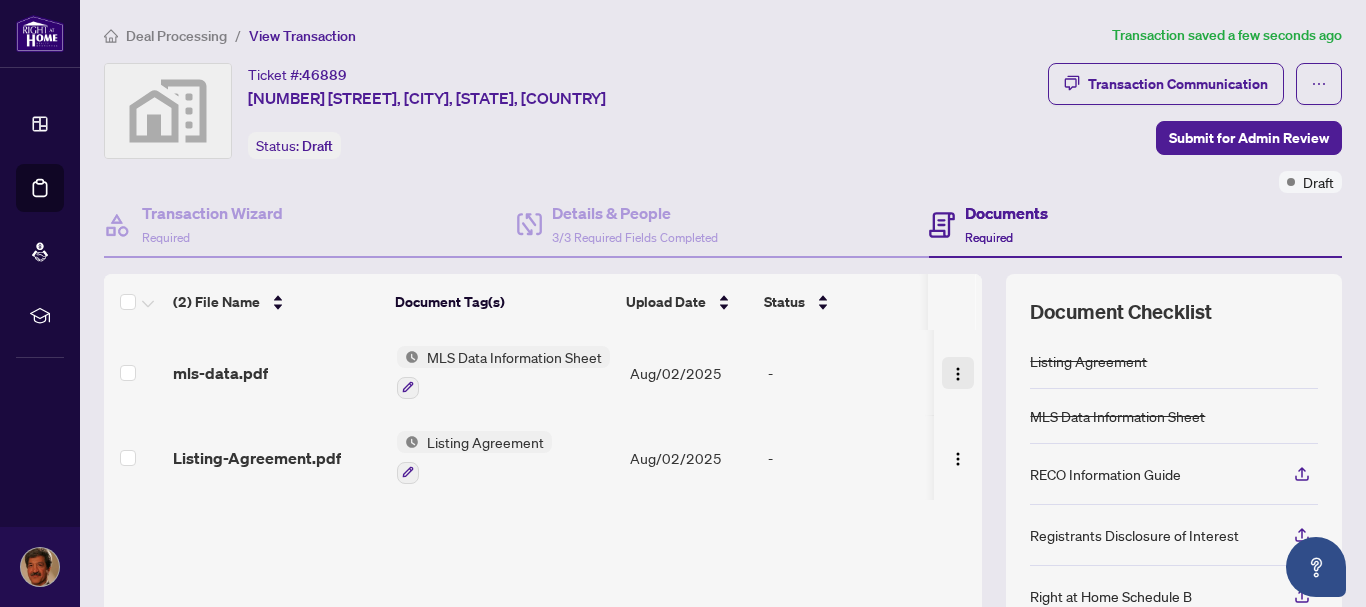 click at bounding box center (958, 374) 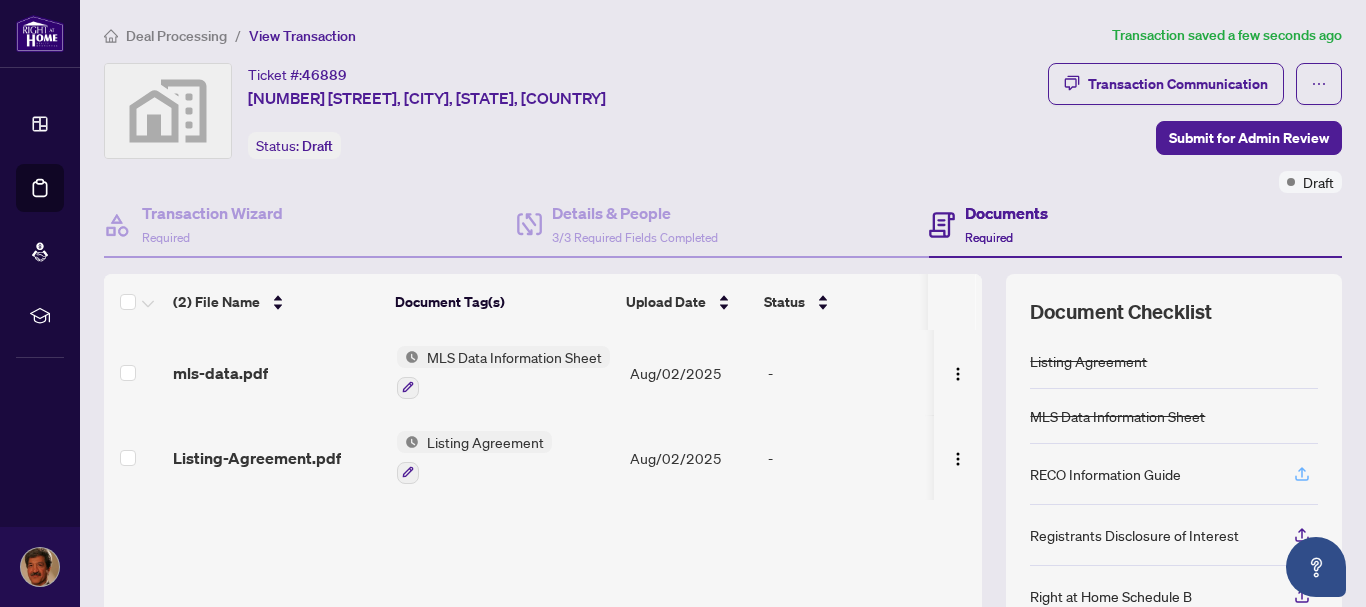 click 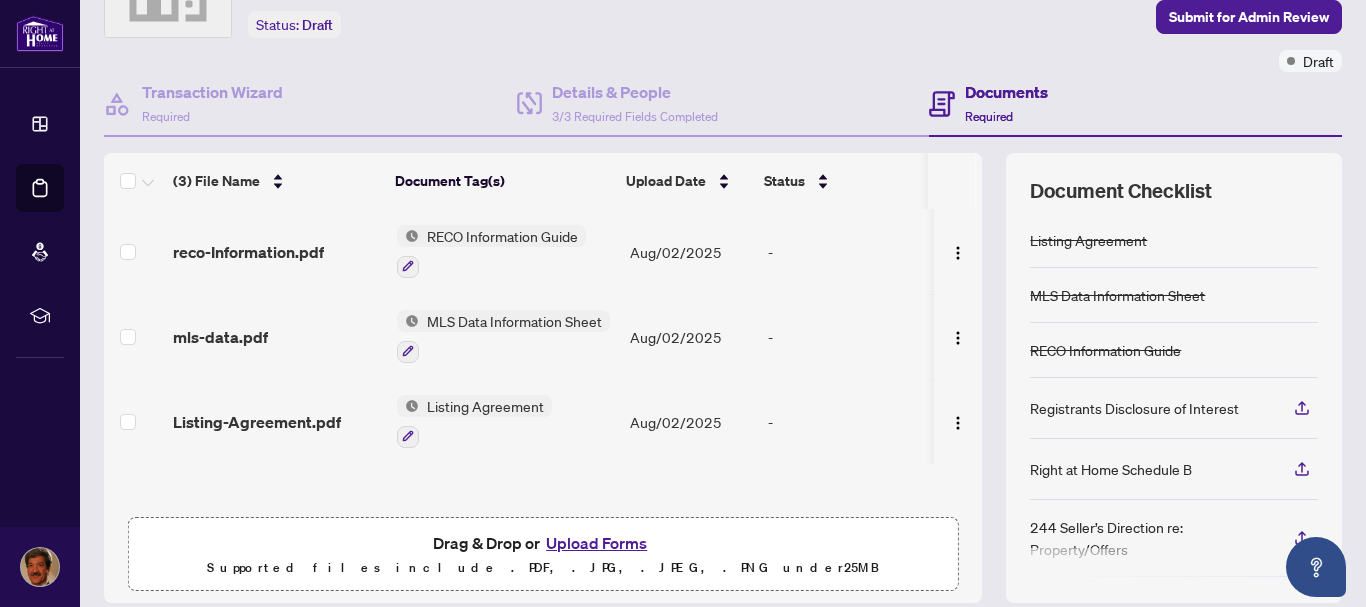 scroll, scrollTop: 138, scrollLeft: 0, axis: vertical 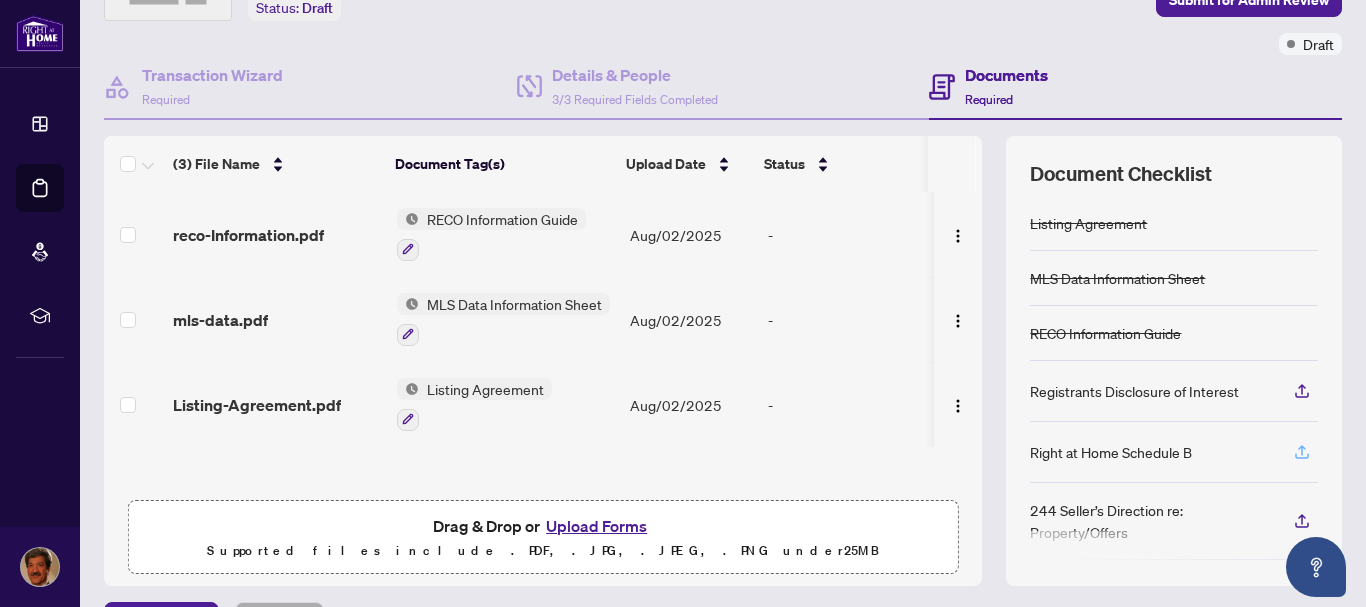 click 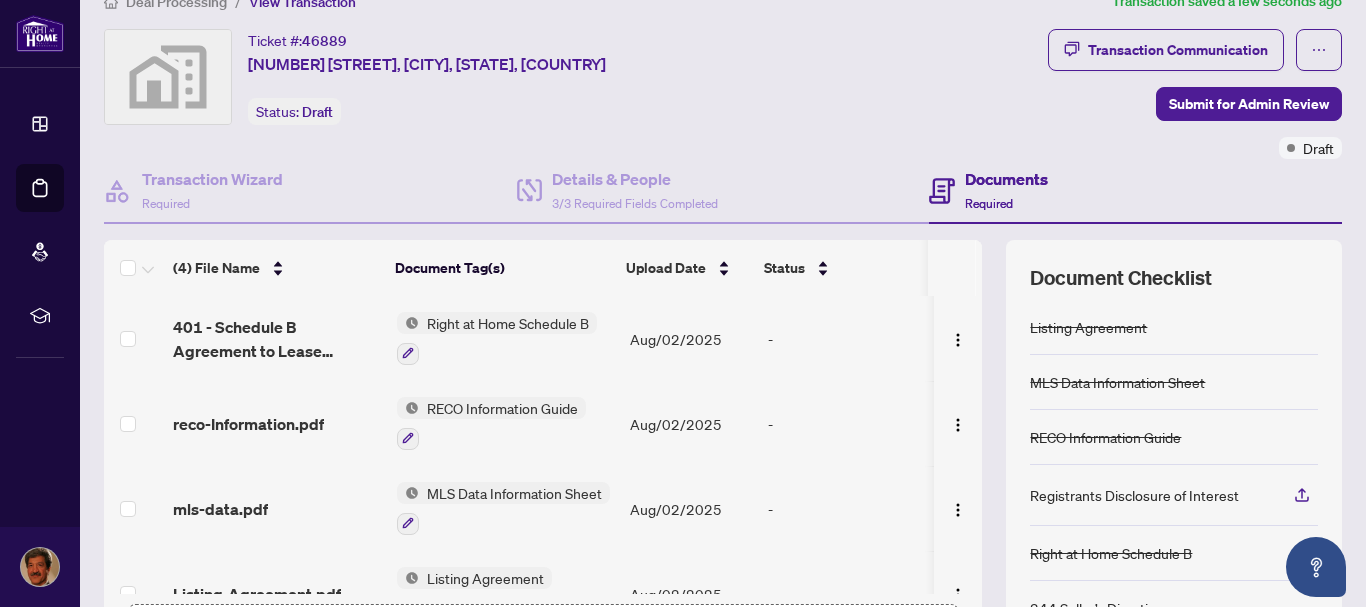 scroll, scrollTop: 31, scrollLeft: 0, axis: vertical 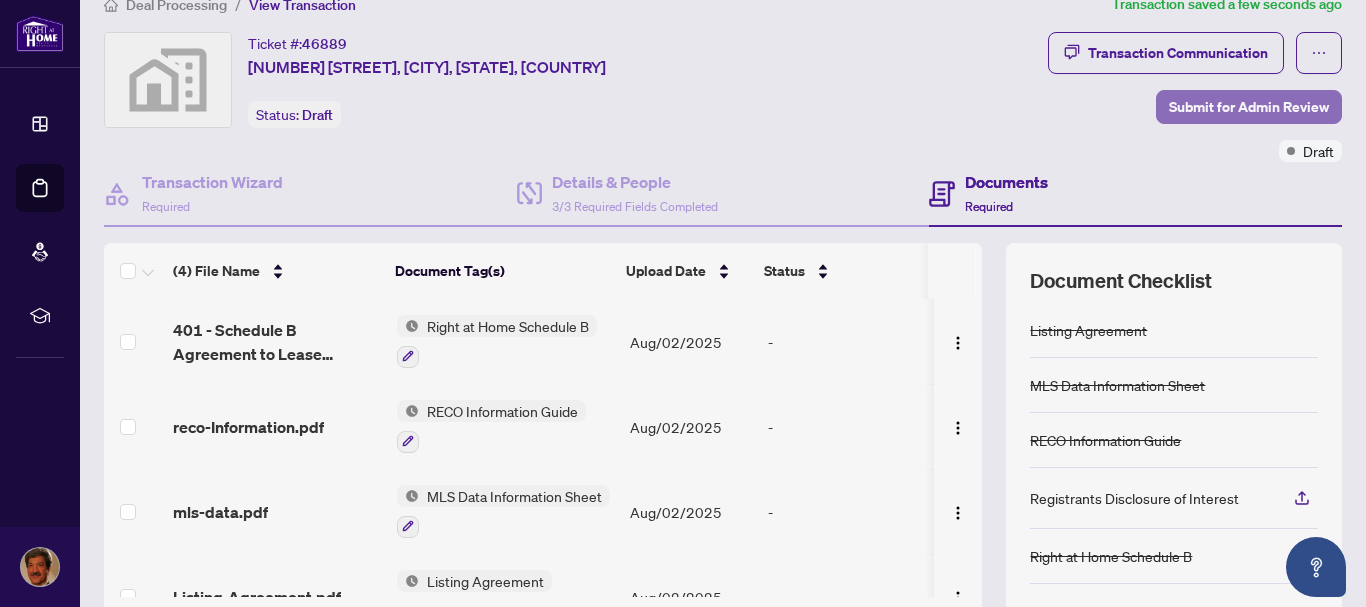 click on "Submit for Admin Review" at bounding box center (1249, 107) 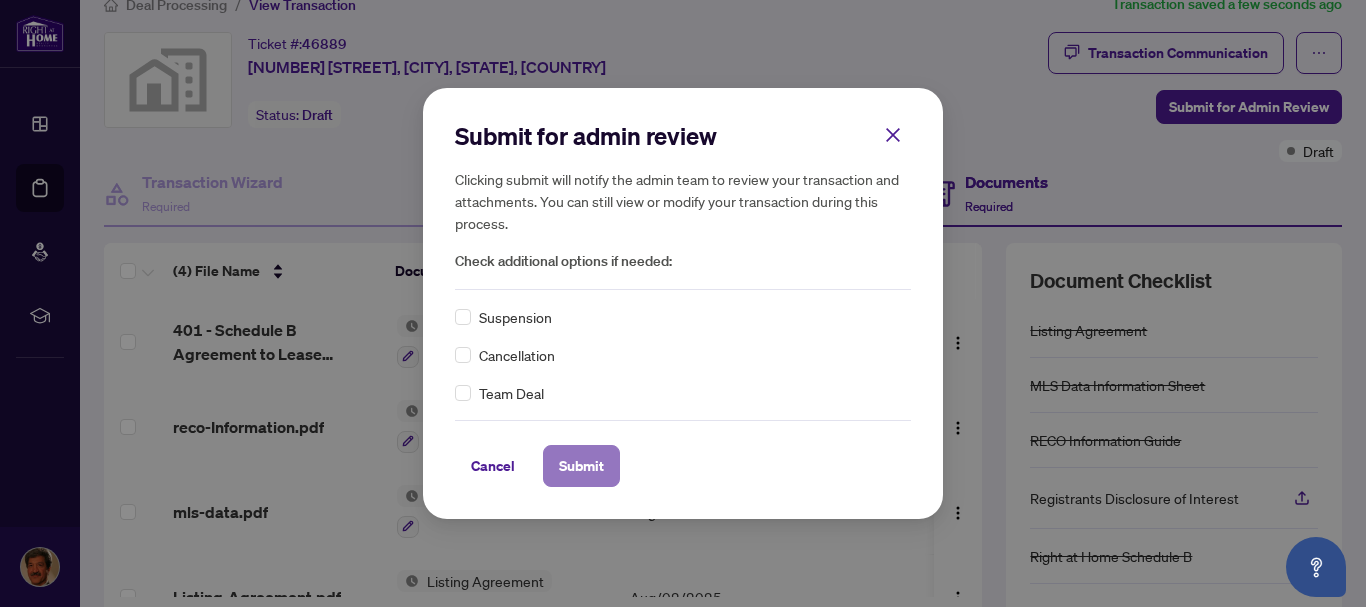 click on "Submit" at bounding box center (581, 466) 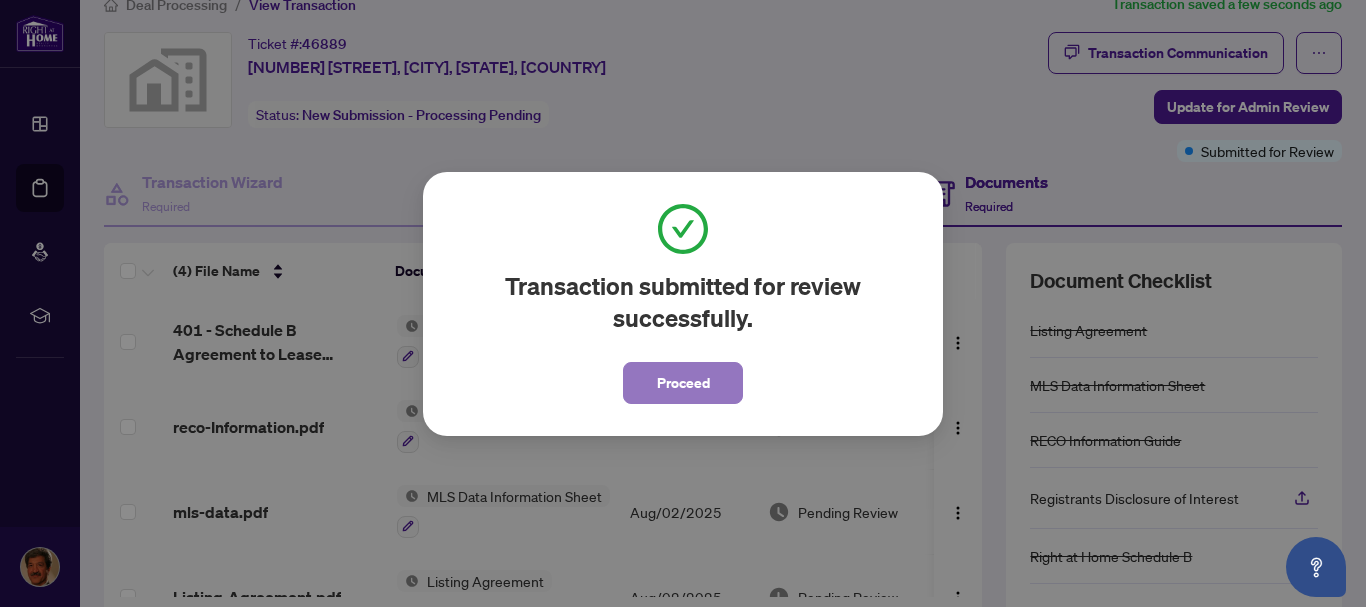click on "Proceed" at bounding box center (683, 383) 